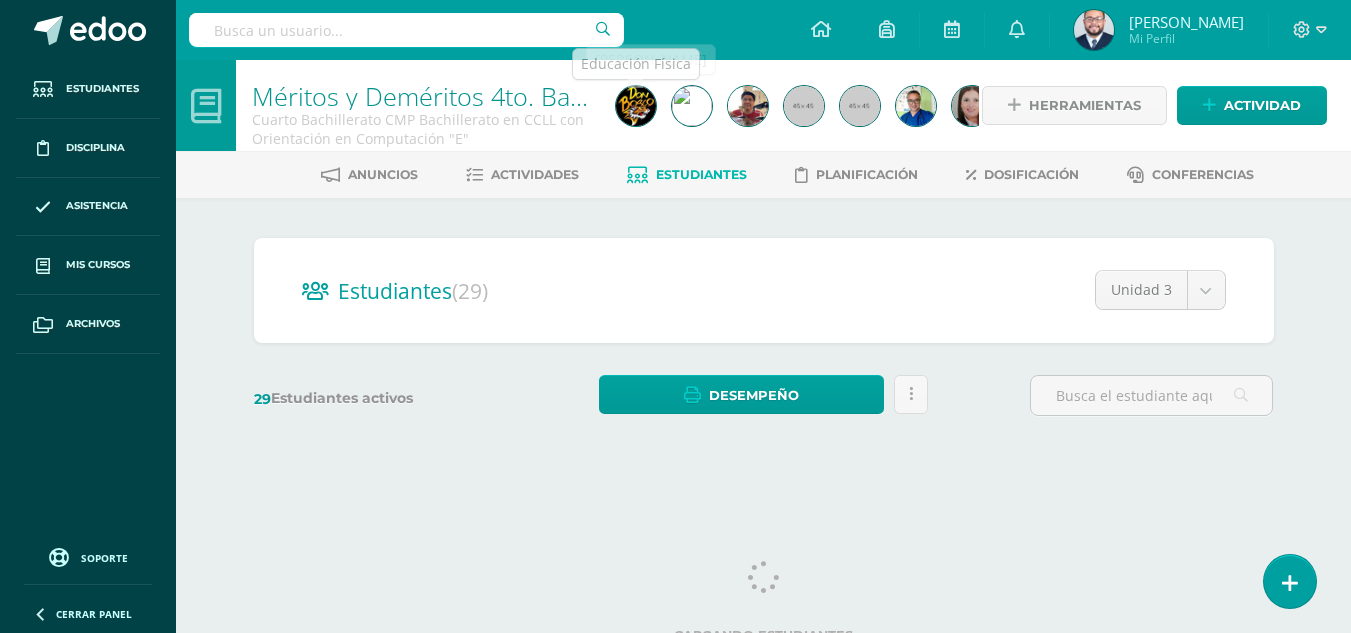 scroll, scrollTop: 0, scrollLeft: 0, axis: both 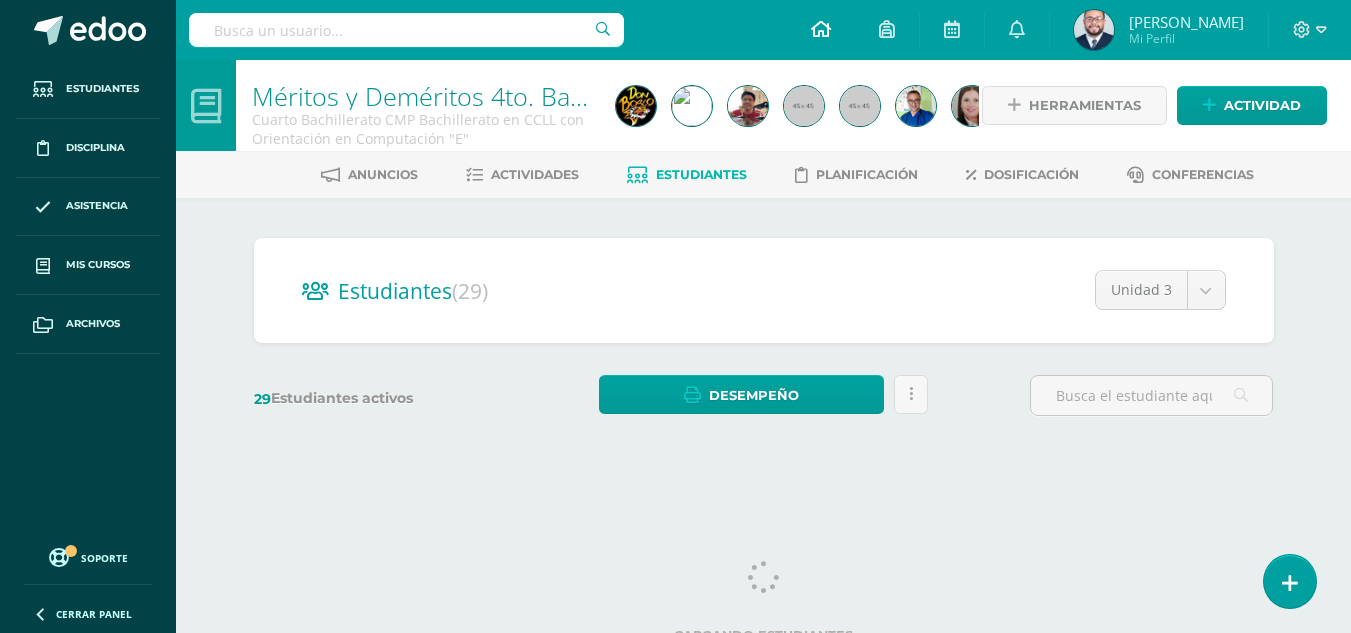 click at bounding box center [821, 30] 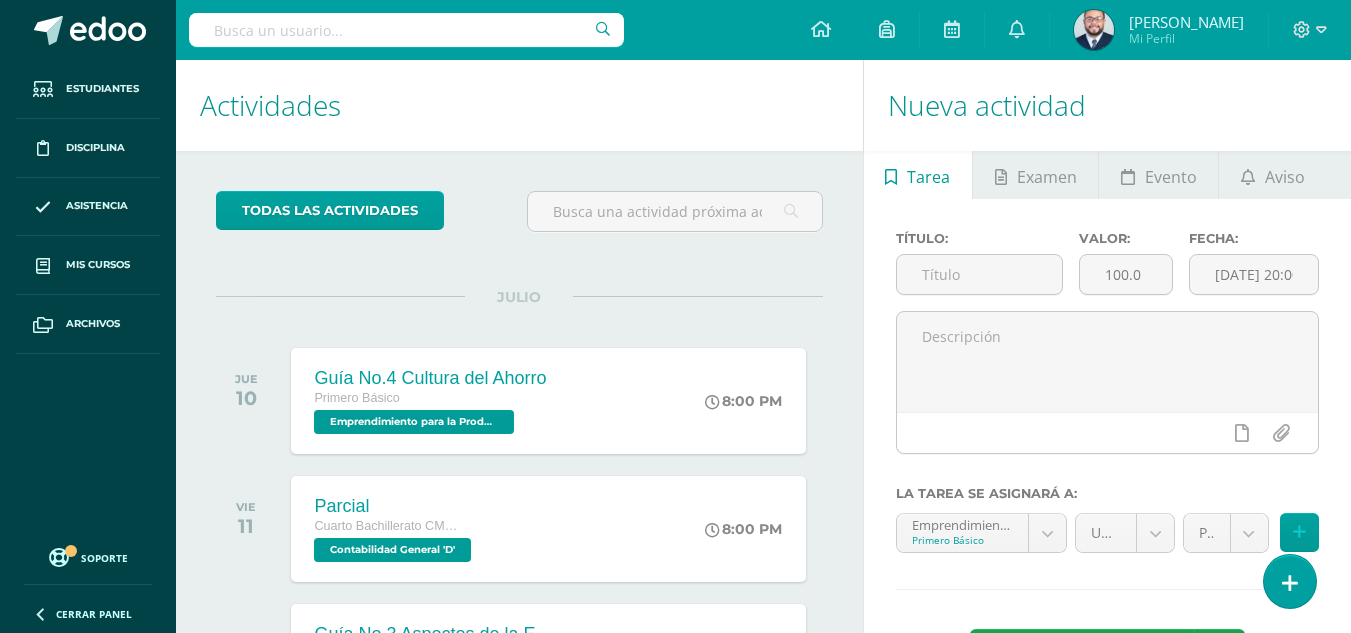 scroll, scrollTop: 0, scrollLeft: 0, axis: both 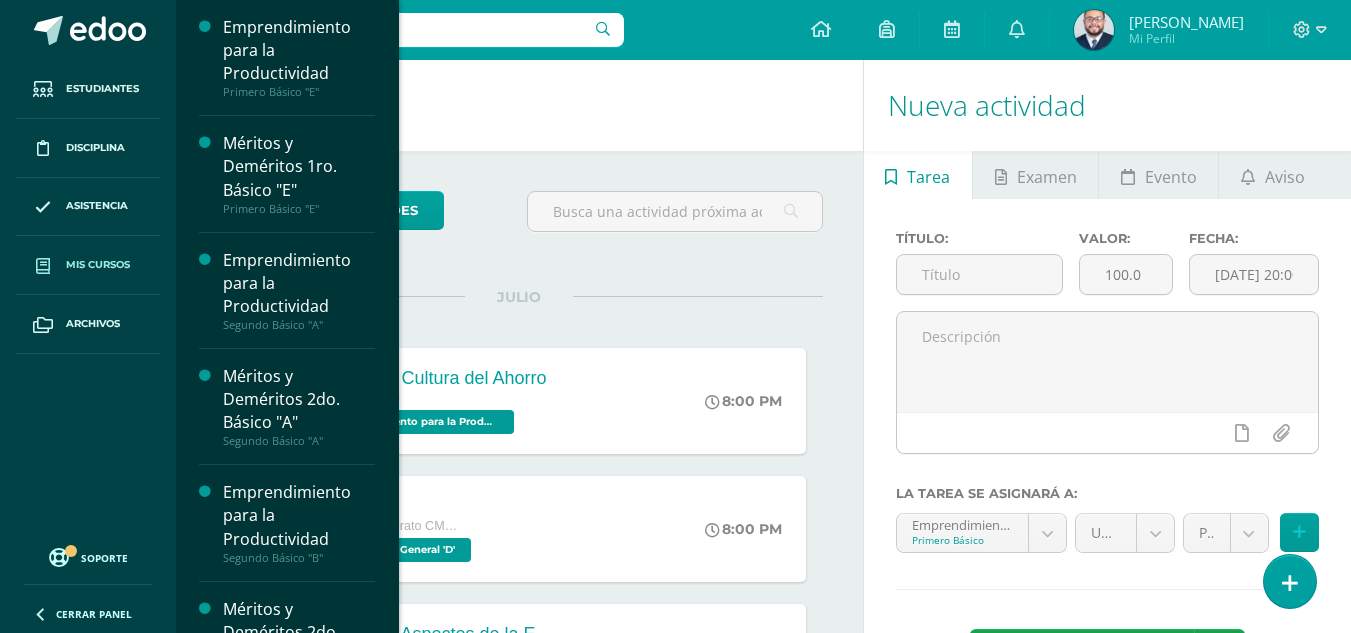 click on "Mis cursos" at bounding box center [98, 265] 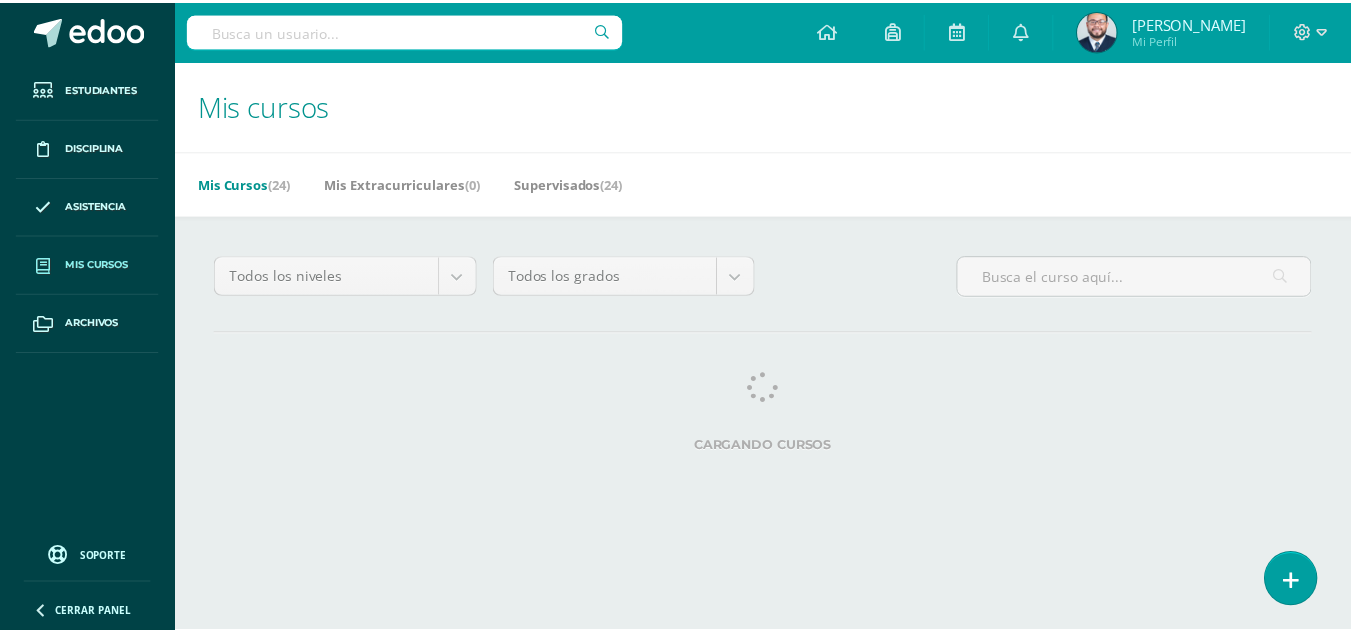 scroll, scrollTop: 0, scrollLeft: 0, axis: both 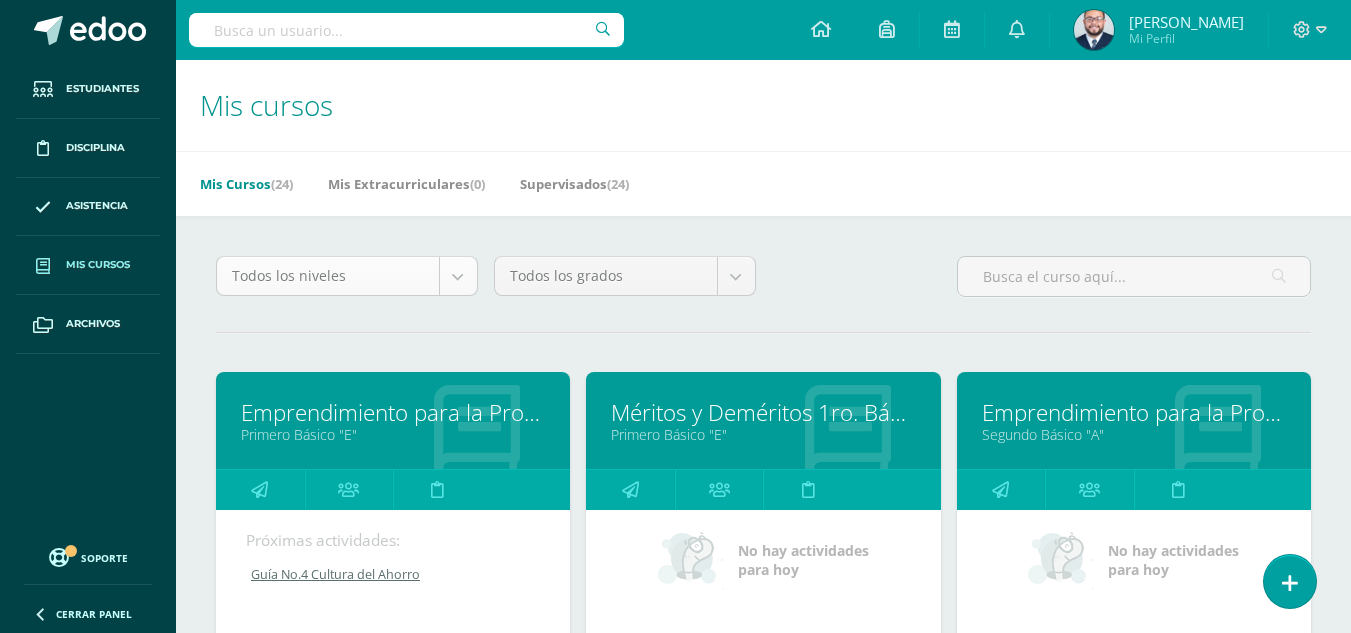click on "Estudiantes Disciplina Asistencia Mis cursos Archivos Soporte
Centro de ayuda
Últimas actualizaciones
10+ Cerrar panel
Emprendimiento para la Productividad
Primero
Básico
"E"
Actividades Estudiantes Planificación Dosificación
Méritos y Deméritos 1ro. Básico "E"
Primero
Básico
"E"
Actividades Estudiantes Planificación Dosificación
Emprendimiento para la Productividad
Segundo
Básico
"A"
Actividades Estudiantes Planificación Dosificación Actividades Estudiantes Planificación Dosificación Avisos" at bounding box center [675, 804] 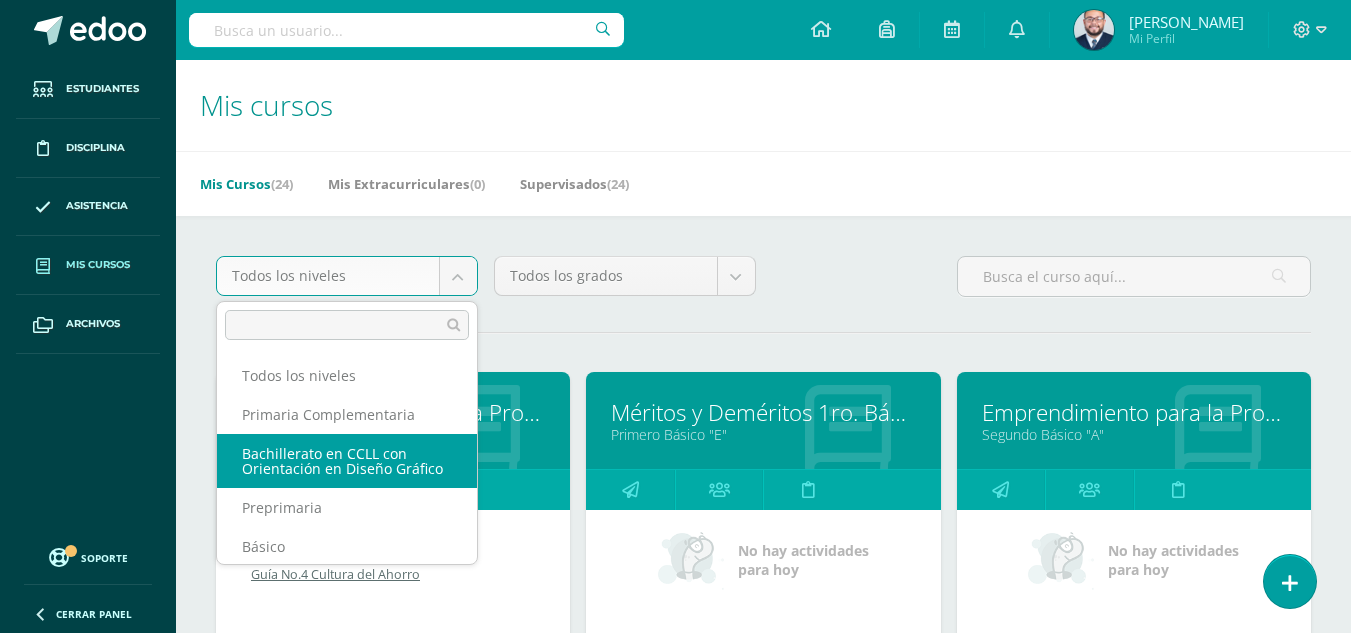 scroll, scrollTop: 100, scrollLeft: 0, axis: vertical 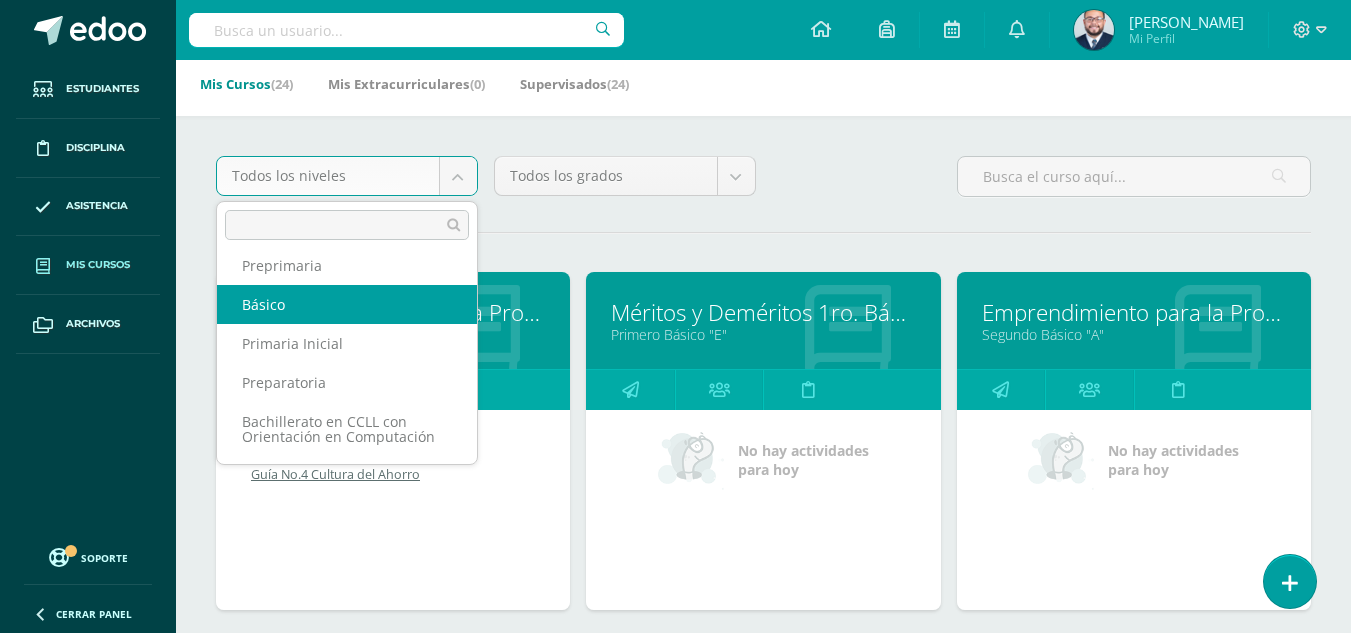 select on "4" 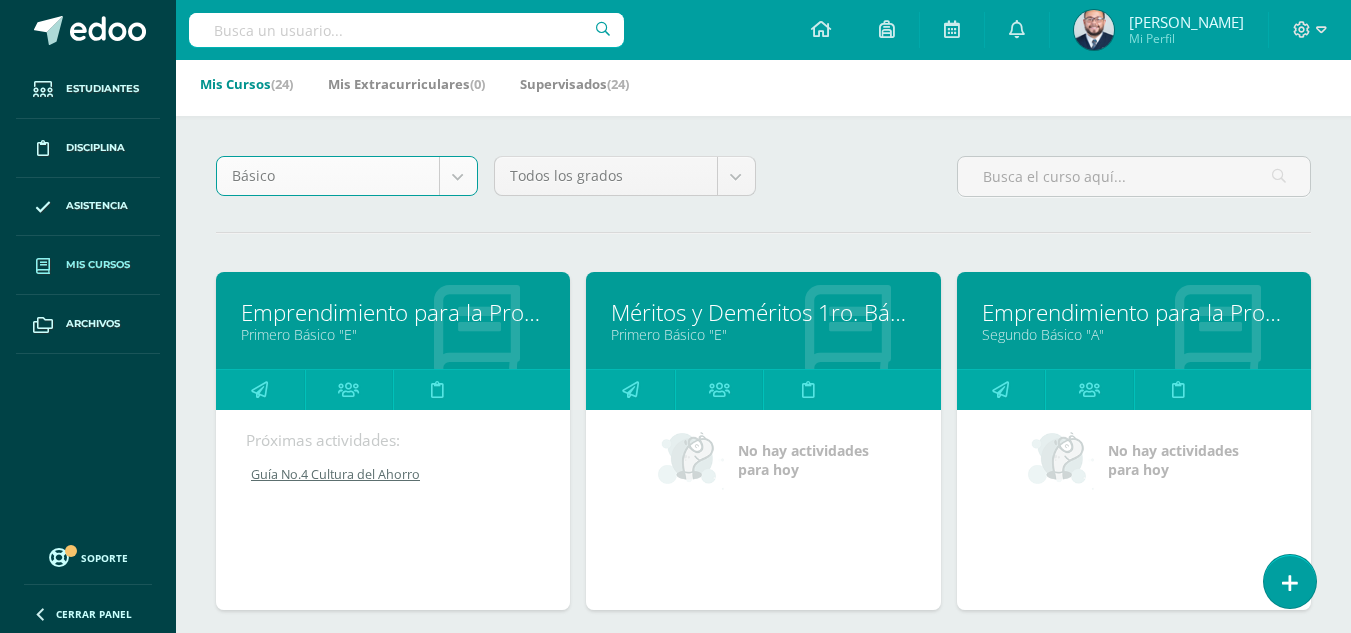 scroll, scrollTop: 17, scrollLeft: 0, axis: vertical 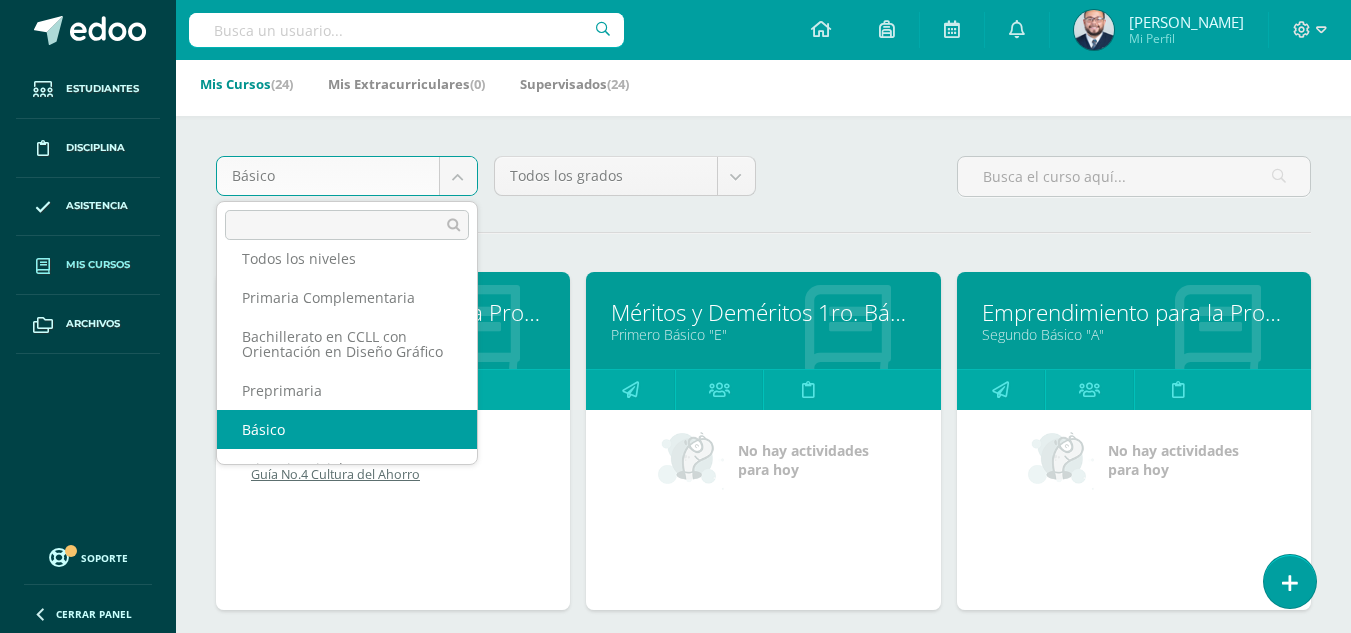 click on "Estudiantes Disciplina Asistencia Mis cursos Archivos Soporte
Centro de ayuda
Últimas actualizaciones
10+ Cerrar panel
Emprendimiento para la Productividad
Primero
Básico
"E"
Actividades Estudiantes Planificación Dosificación
Méritos y Deméritos 1ro. Básico "E"
Primero
Básico
"E"
Actividades Estudiantes Planificación Dosificación
Emprendimiento para la Productividad
Segundo
Básico
"A"
Actividades Estudiantes Planificación Dosificación Actividades Estudiantes Planificación Dosificación Avisos" at bounding box center (675, 1259) 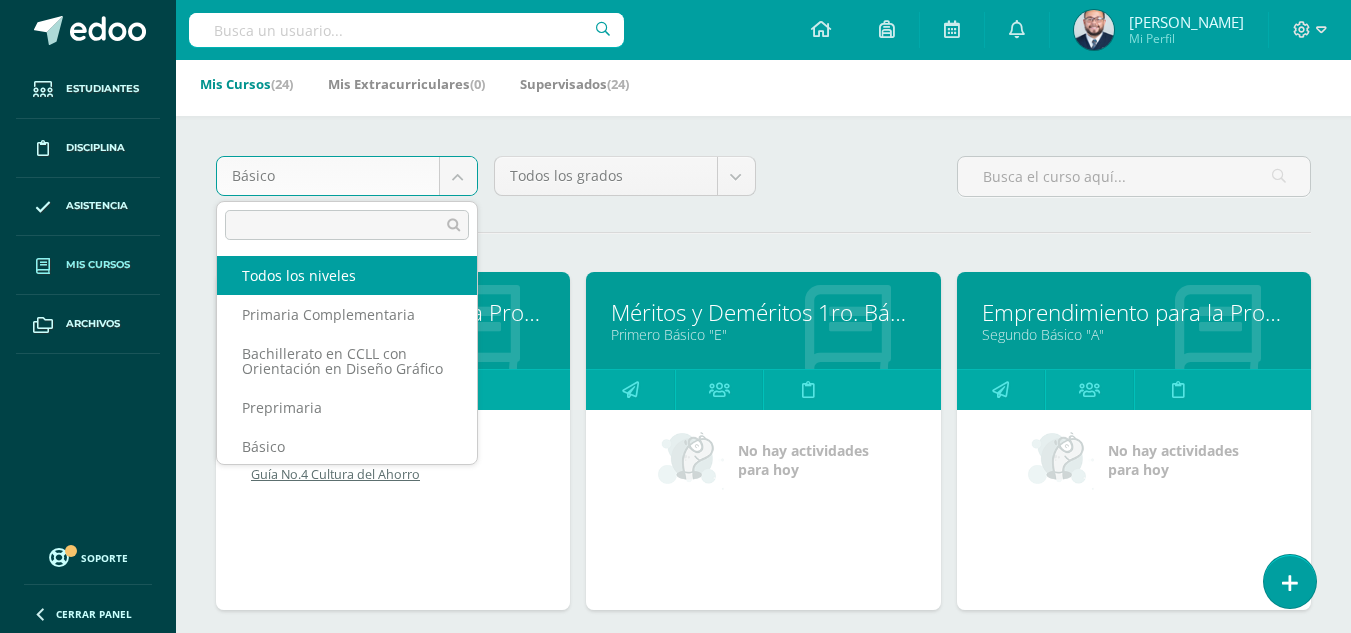 scroll, scrollTop: 157, scrollLeft: 0, axis: vertical 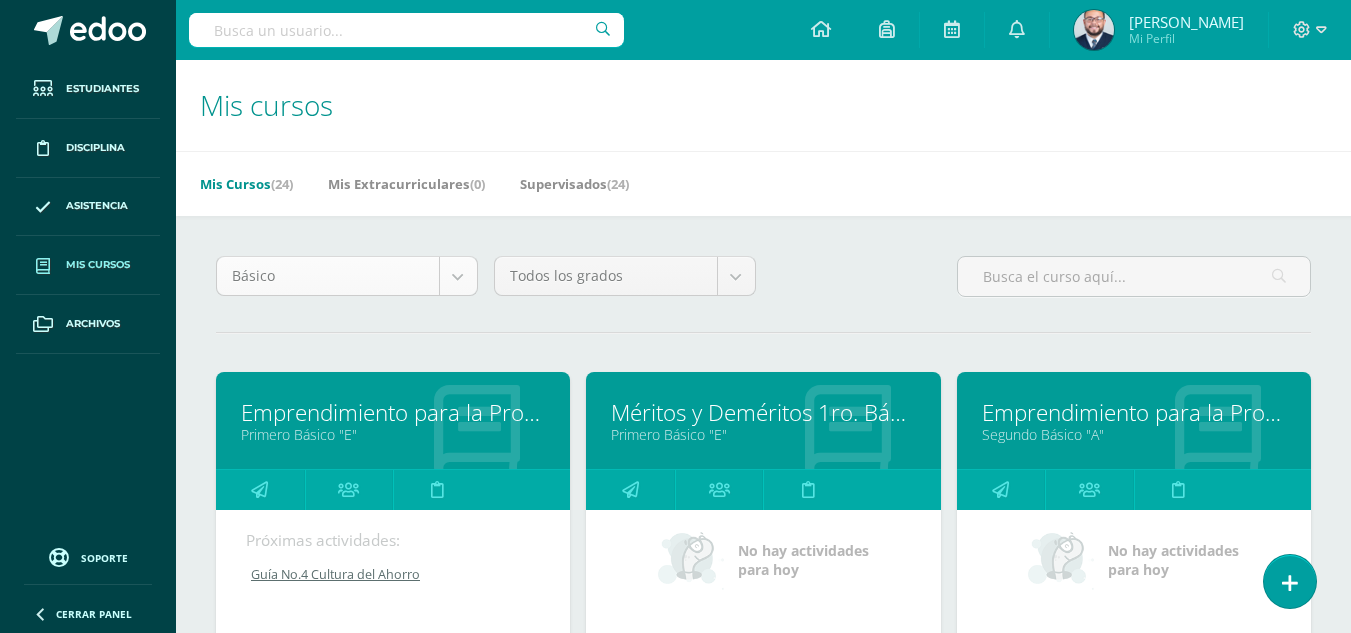 click on "Estudiantes Disciplina Asistencia Mis cursos Archivos Soporte
Centro de ayuda
Últimas actualizaciones
10+ Cerrar panel
Emprendimiento para la Productividad
Primero
Básico
"E"
Actividades Estudiantes Planificación Dosificación
Méritos y Deméritos 1ro. Básico "E"
Primero
Básico
"E"
Actividades Estudiantes Planificación Dosificación
Emprendimiento para la Productividad
Segundo
Básico
"A"
Actividades Estudiantes Planificación Dosificación Actividades Estudiantes Planificación Dosificación Avisos" at bounding box center (675, 804) 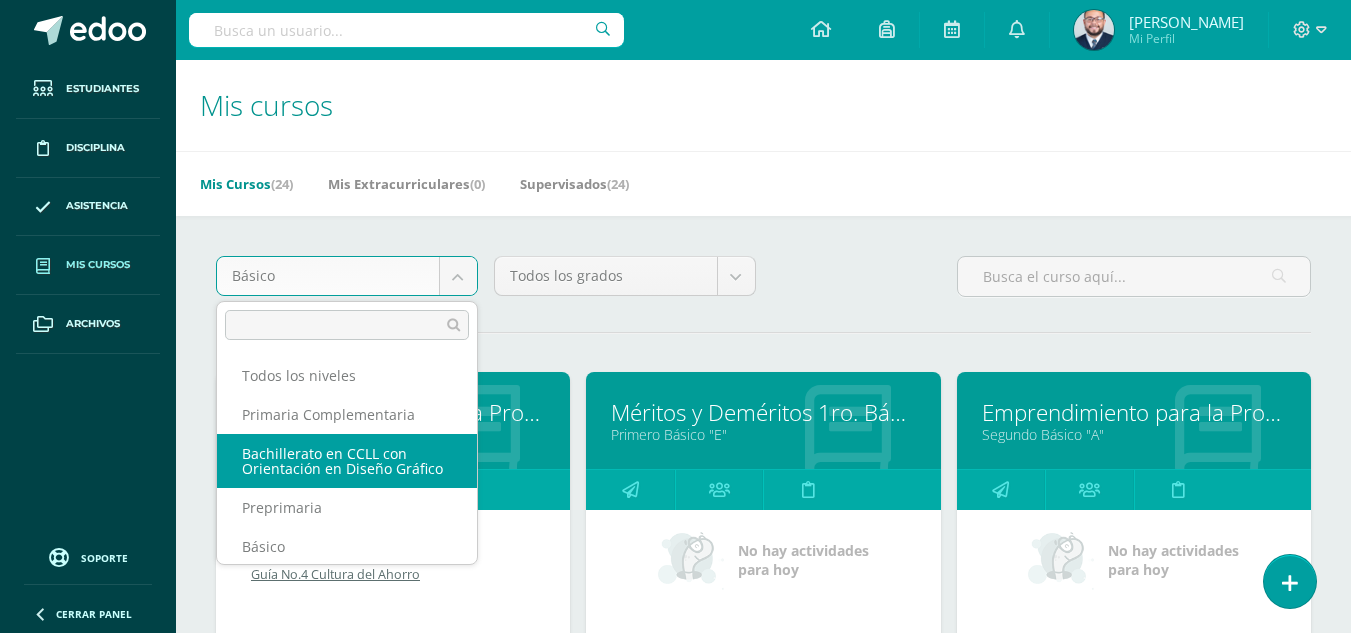 scroll, scrollTop: 157, scrollLeft: 0, axis: vertical 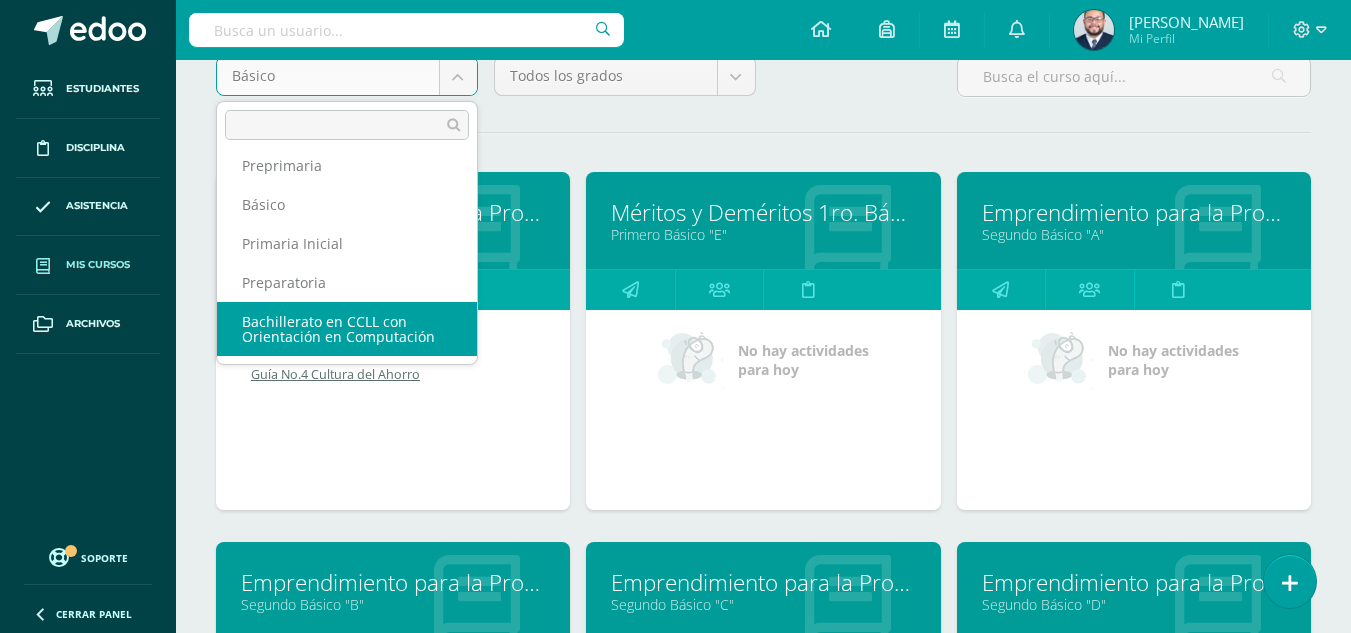 select on "5" 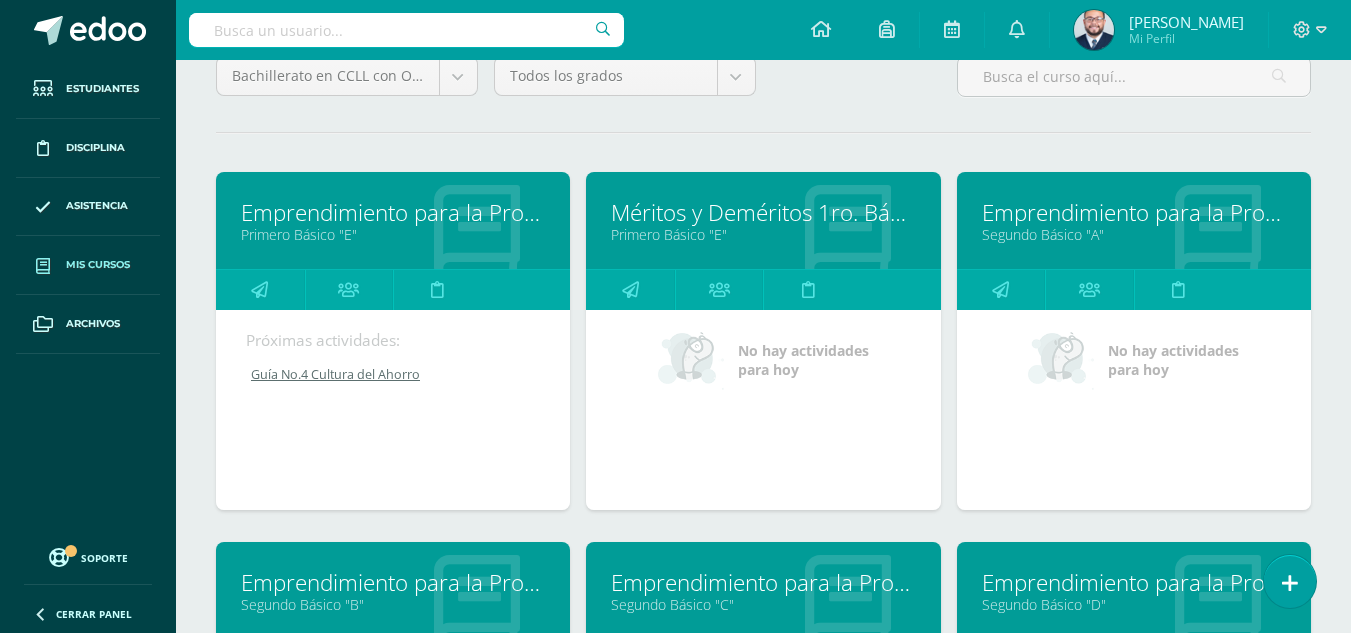 click on "Bachillerato en CCLL con Orientación en Computación
Todos los niveles
Primaria Complementaria
Bachillerato en CCLL con Orientación en Diseño Gráfico
Preprimaria
Básico
Primaria Inicial
Preparatoria
Bachillerato en CCLL con Orientación en Computación
Todos los grados                             Todos los grados
Primero
Segundo" at bounding box center [763, 1270] 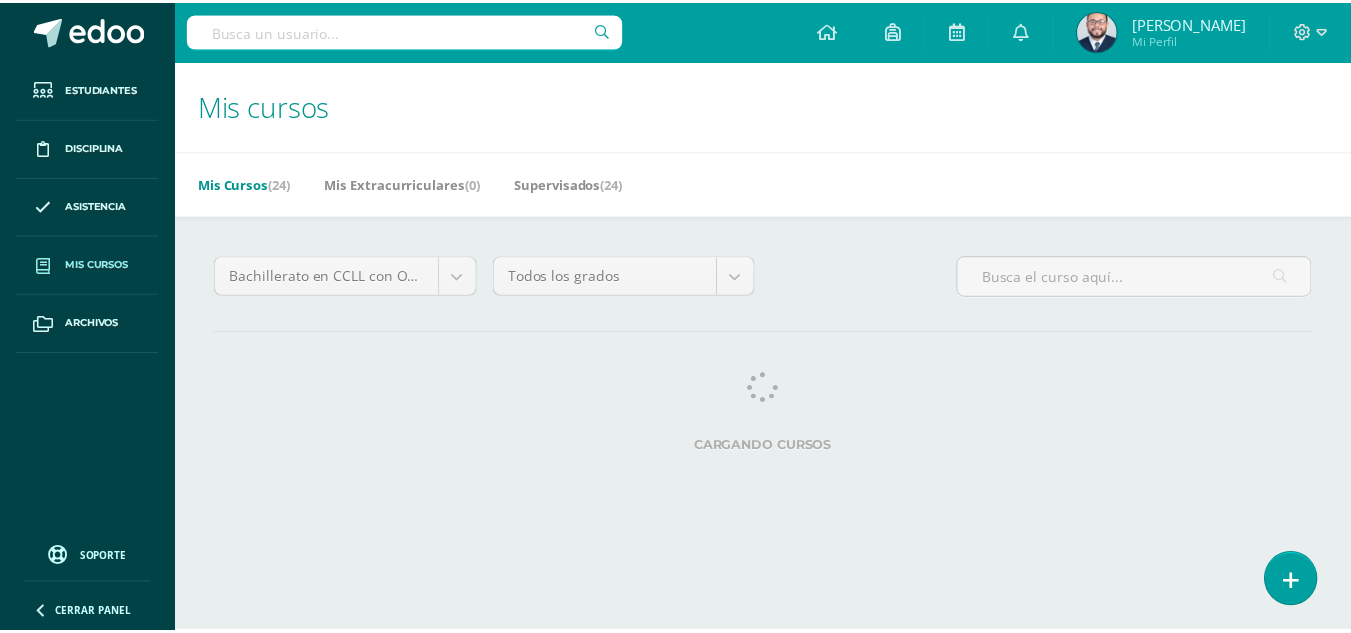 scroll, scrollTop: 0, scrollLeft: 0, axis: both 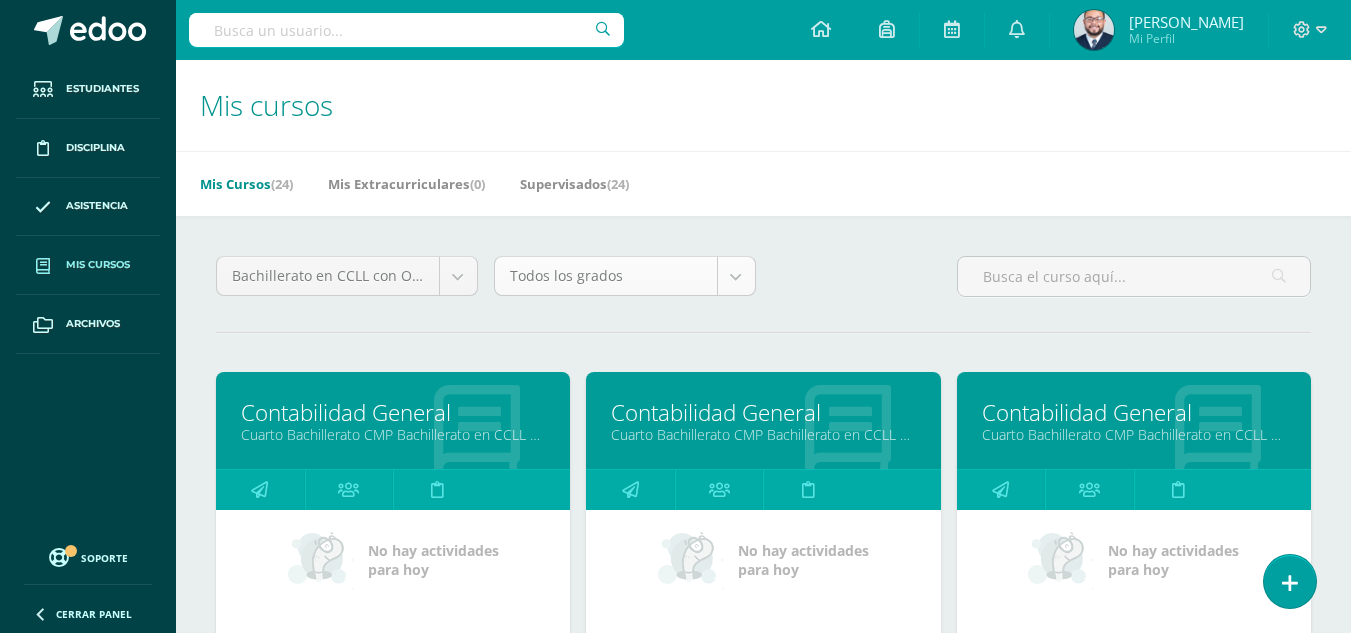 click on "Estudiantes Disciplina Asistencia Mis cursos Archivos Soporte
Centro de ayuda
Últimas actualizaciones
10+ Cerrar panel
Emprendimiento para la Productividad
Primero
Básico
"E"
Actividades Estudiantes Planificación Dosificación
Méritos y Deméritos 1ro. Básico "E"
Primero
Básico
"E"
Actividades Estudiantes Planificación Dosificación
Emprendimiento para la Productividad
Segundo
Básico
"A"
Actividades Estudiantes Planificación Dosificación Actividades Estudiantes Planificación Dosificación Avisos" at bounding box center [675, 807] 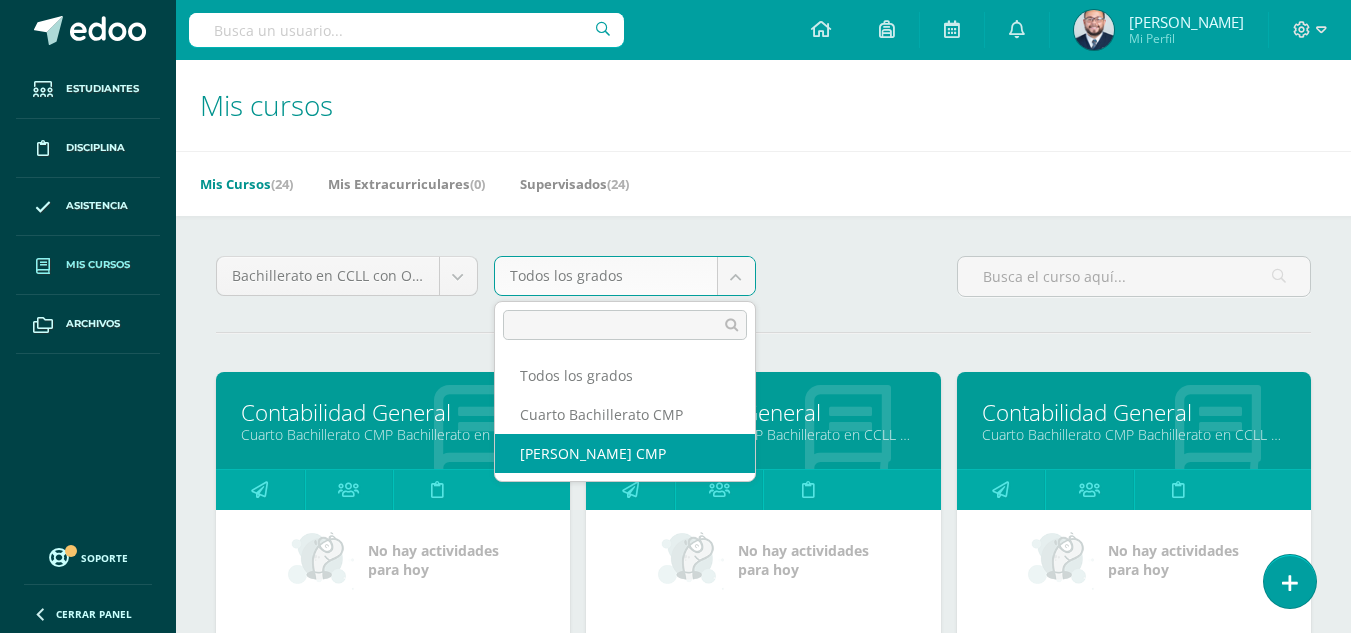 scroll, scrollTop: 200, scrollLeft: 0, axis: vertical 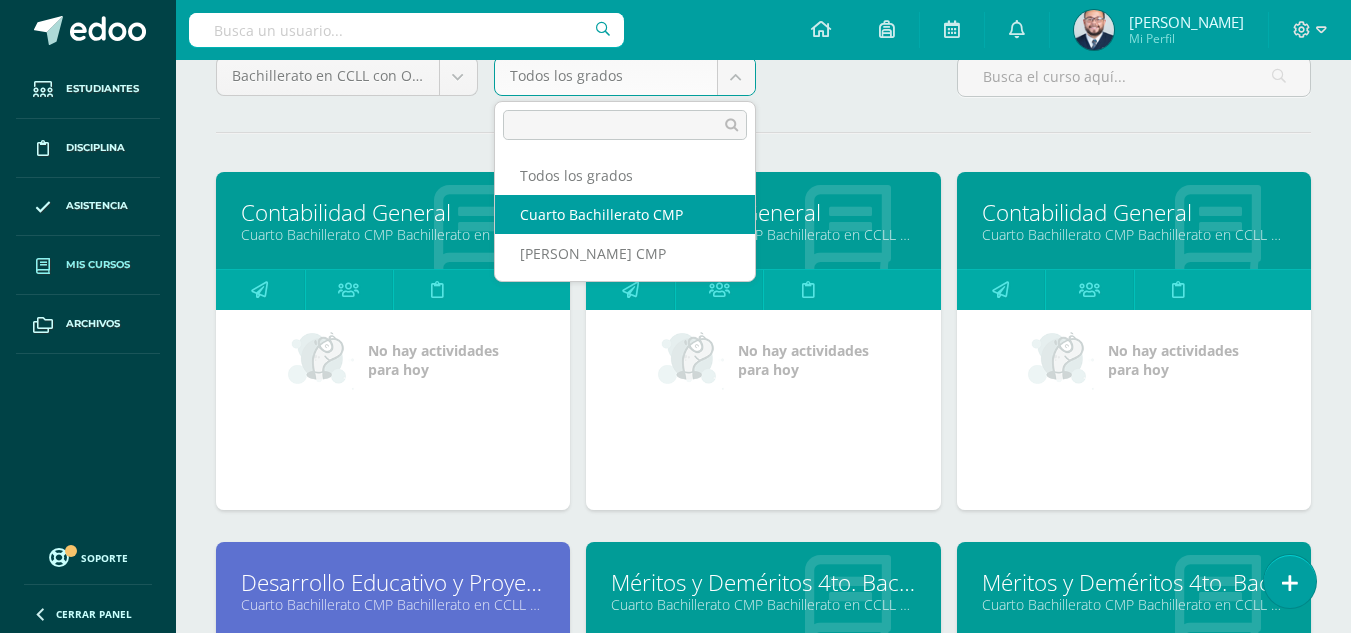 select on "13" 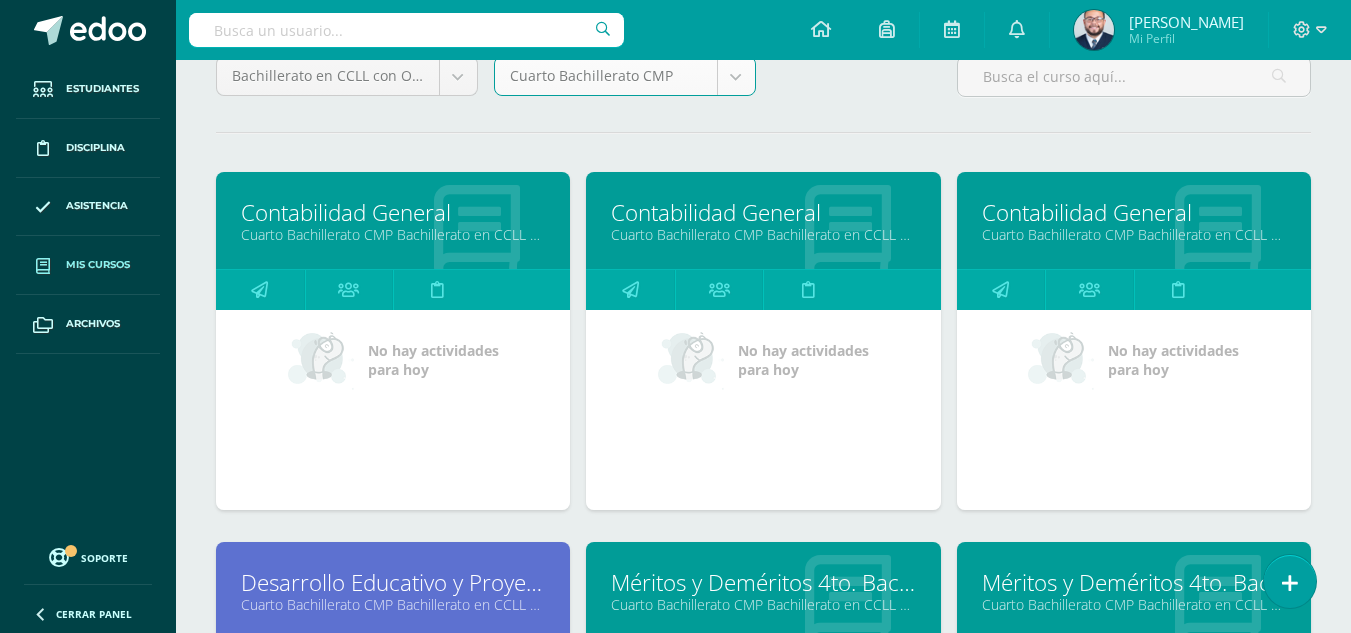 click on "Bachillerato en CCLL con Orientación en Computación
Todos los niveles
Primaria Complementaria
Bachillerato en CCLL con Orientación en Diseño Gráfico
Preprimaria
Básico
Primaria Inicial
Preparatoria
Bachillerato en CCLL con Orientación en Computación
Cuarto Bachillerato CMP
Todos los grados
Cuarto Bachillerato CMP" at bounding box center [763, 715] 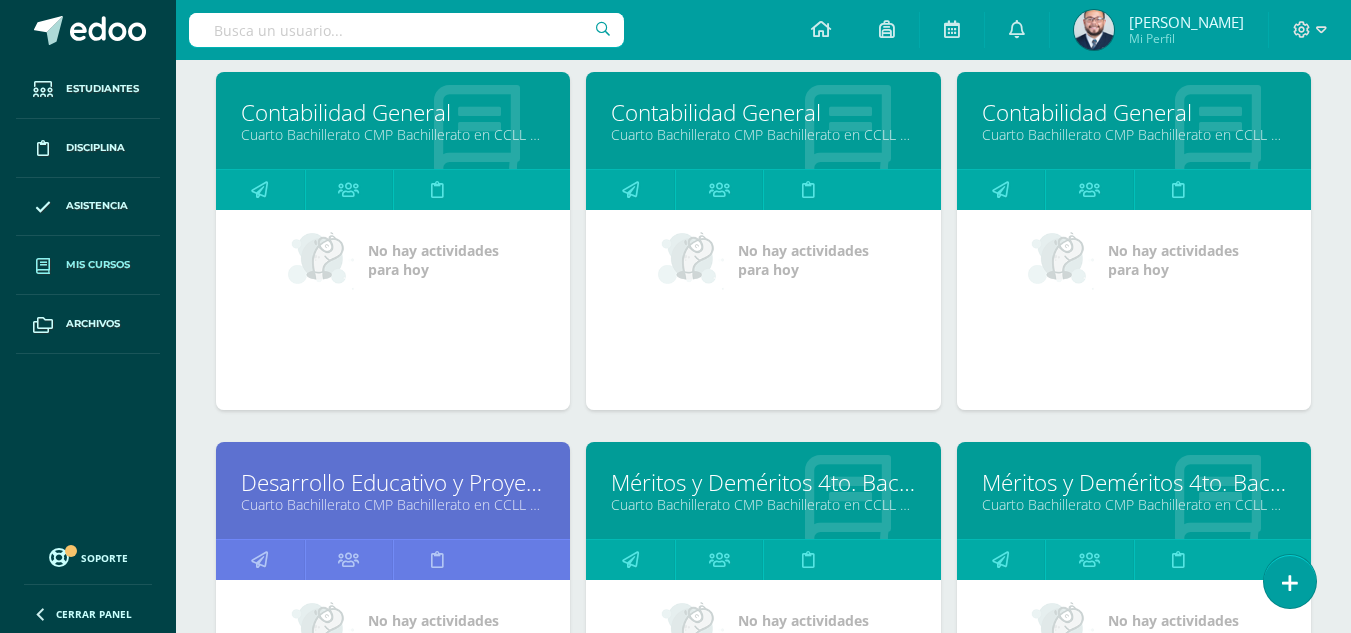 scroll, scrollTop: 500, scrollLeft: 0, axis: vertical 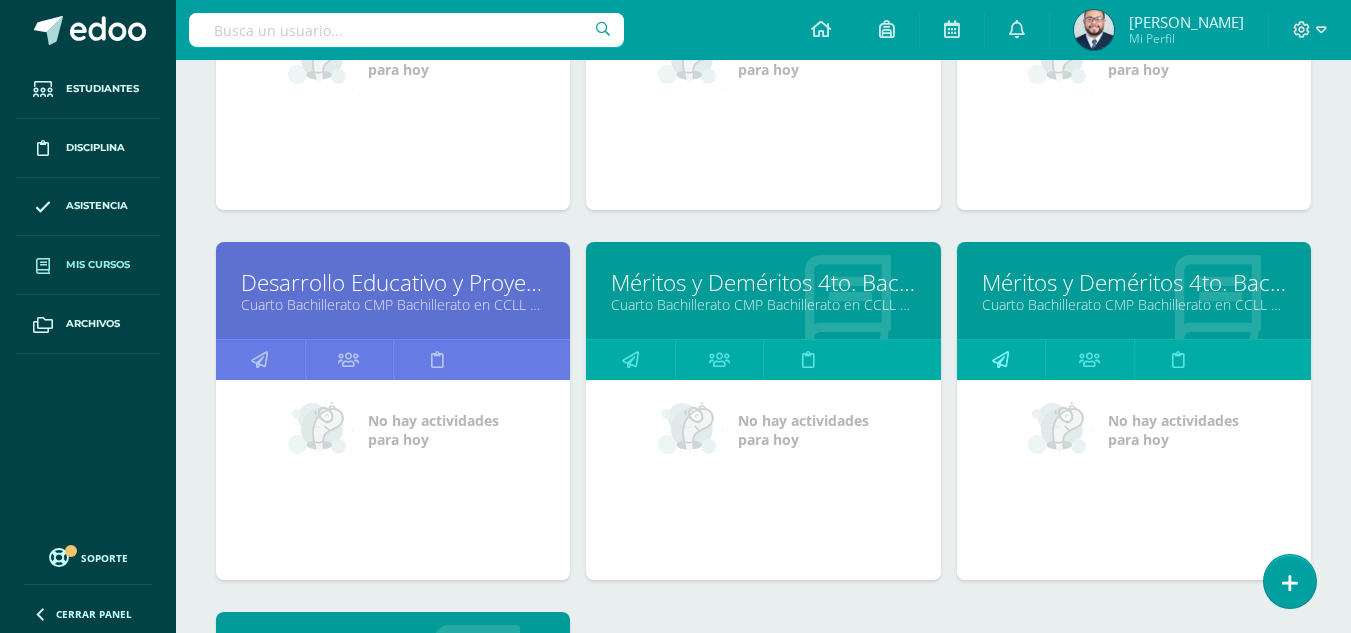 click at bounding box center [1000, 359] 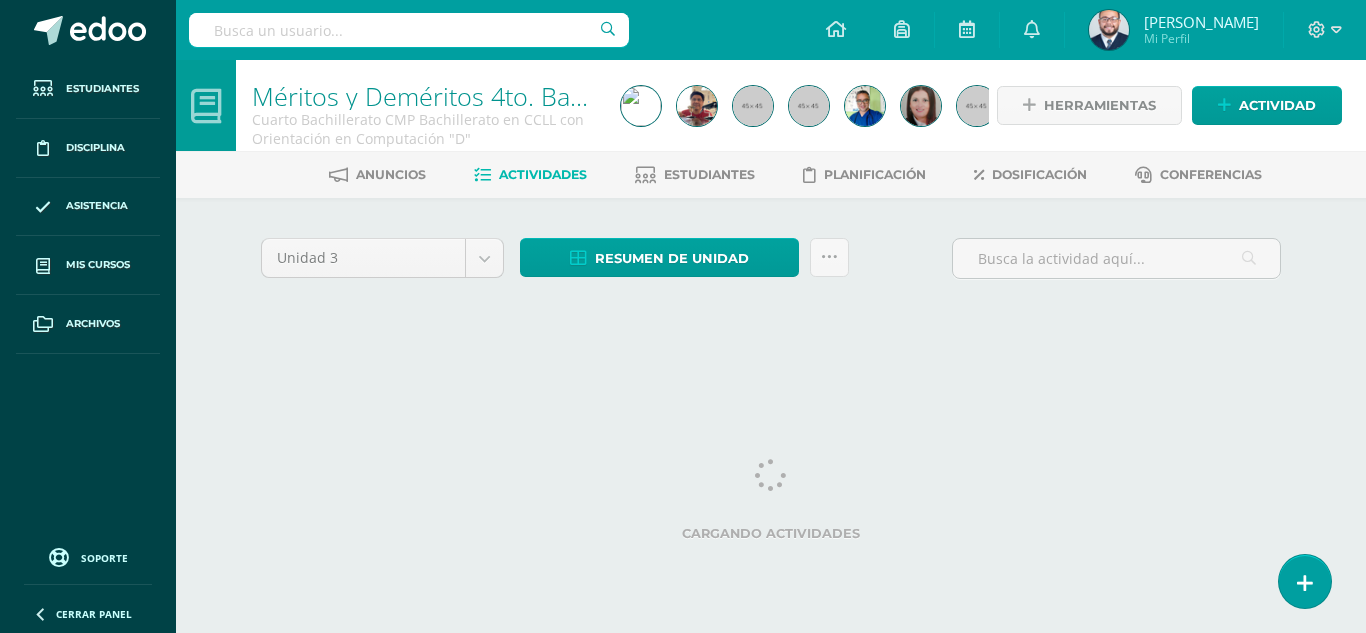 scroll, scrollTop: 0, scrollLeft: 0, axis: both 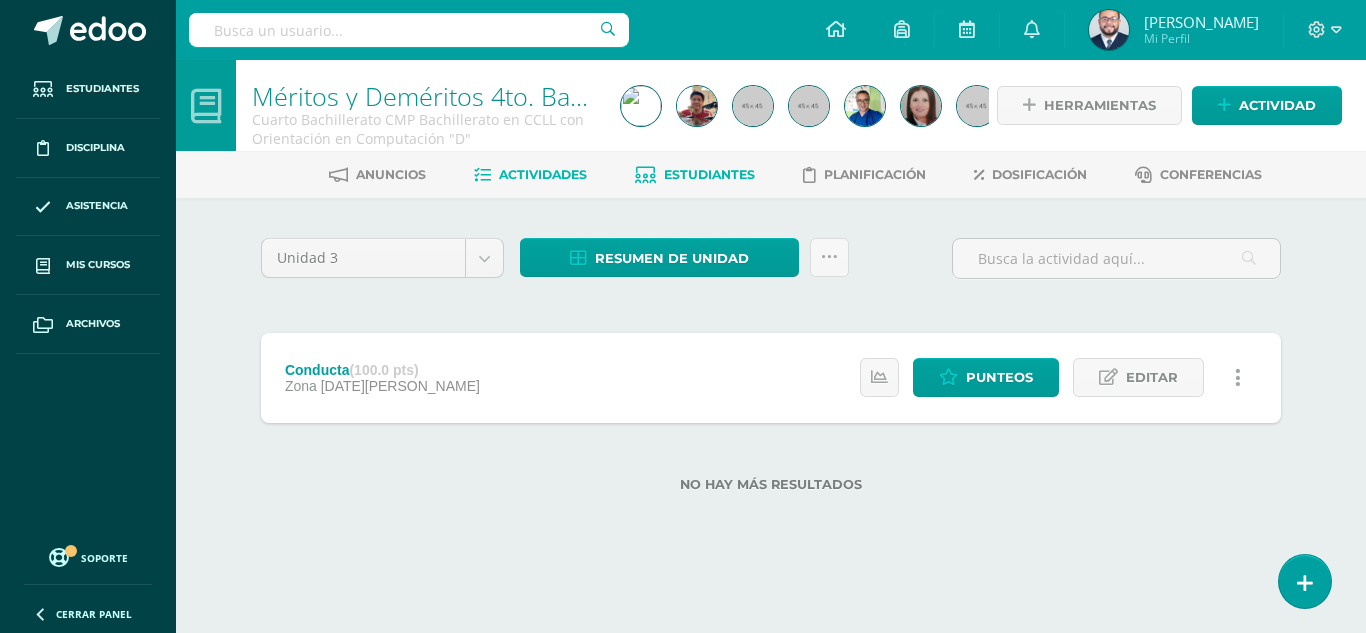 click on "Estudiantes" at bounding box center (709, 174) 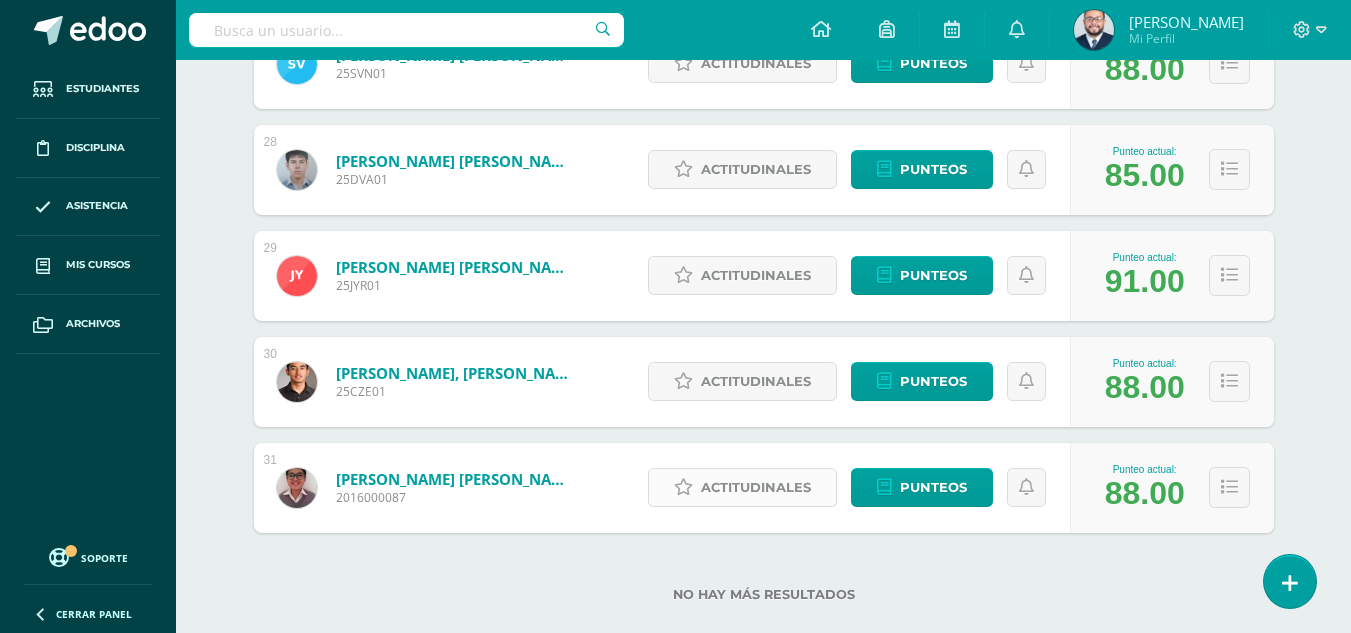 scroll, scrollTop: 3205, scrollLeft: 0, axis: vertical 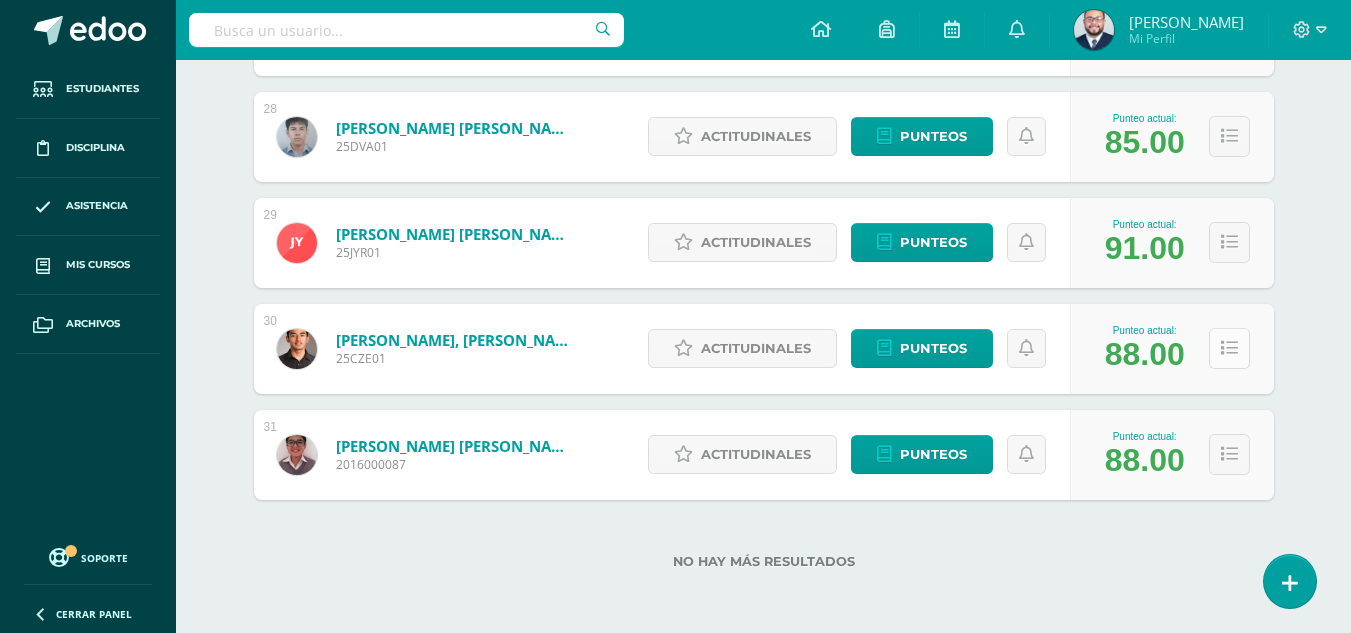 click at bounding box center (1229, 348) 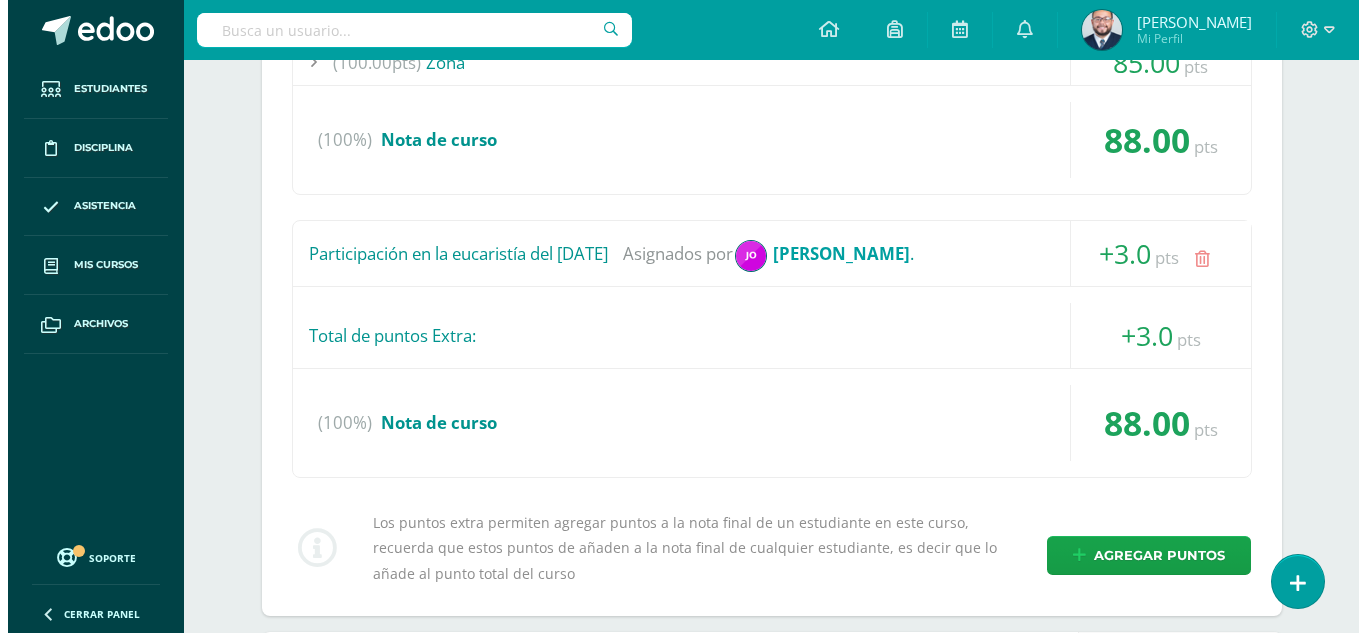 scroll, scrollTop: 3905, scrollLeft: 0, axis: vertical 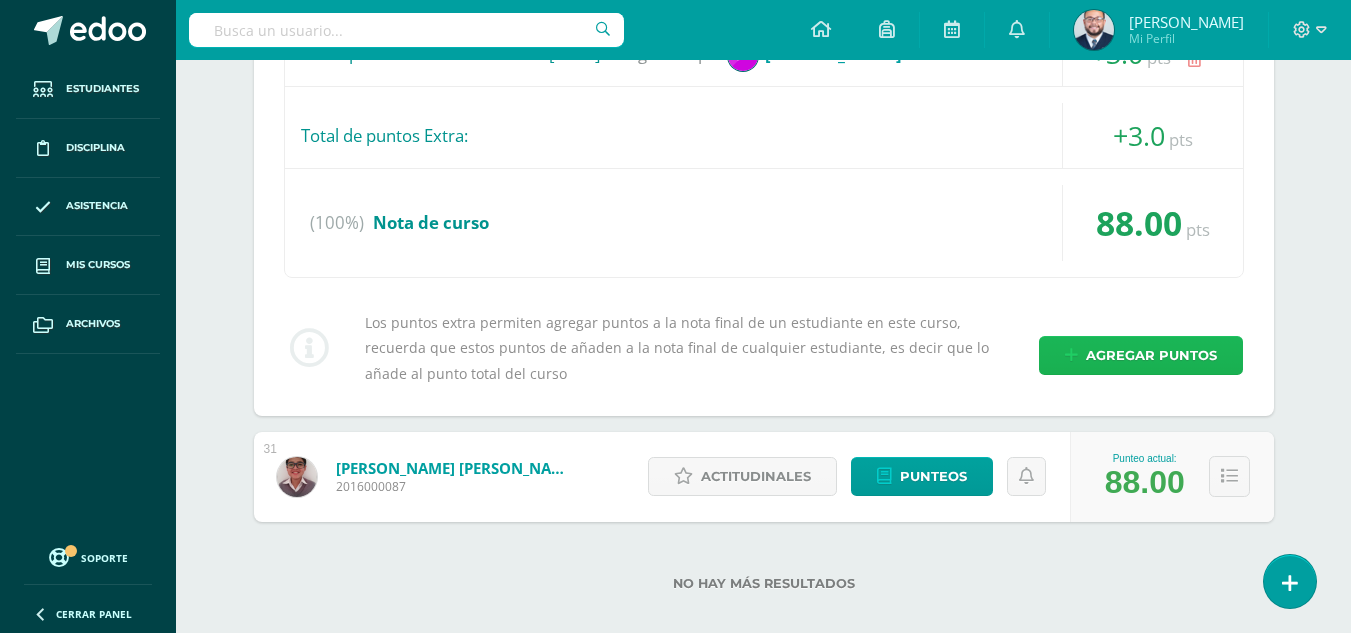 click on "Agregar puntos" at bounding box center (1151, 355) 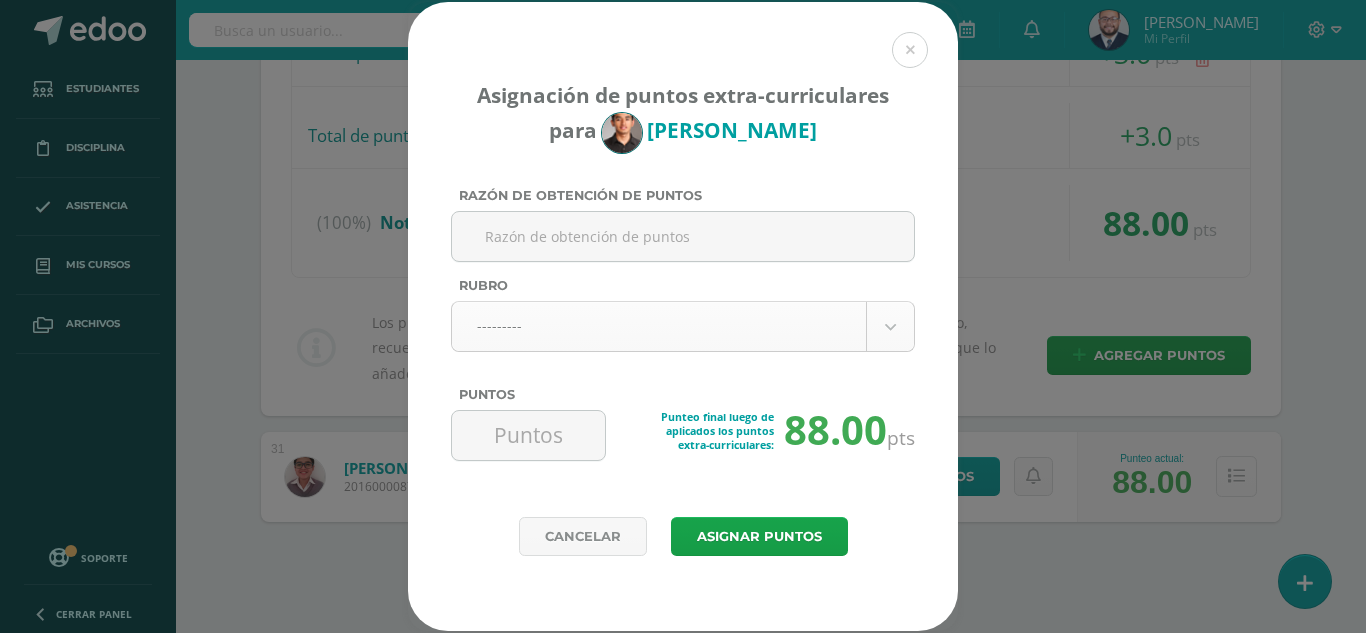 click on "Asignación de puntos extra-curriculares para
Cesar Zacarias
Razón de obtención de puntos
Rubro
---------
---------
Evaluativo
Conducta
Actividades Extracurriculares
(1) Preprimaria | Colabora con el cuidado, orden y limpieza del aula. (+2.0pts)
(2) Preprimaria | Mantiene su locker limpio y ordenado. (+2.0pts)
1" at bounding box center [683, -1625] 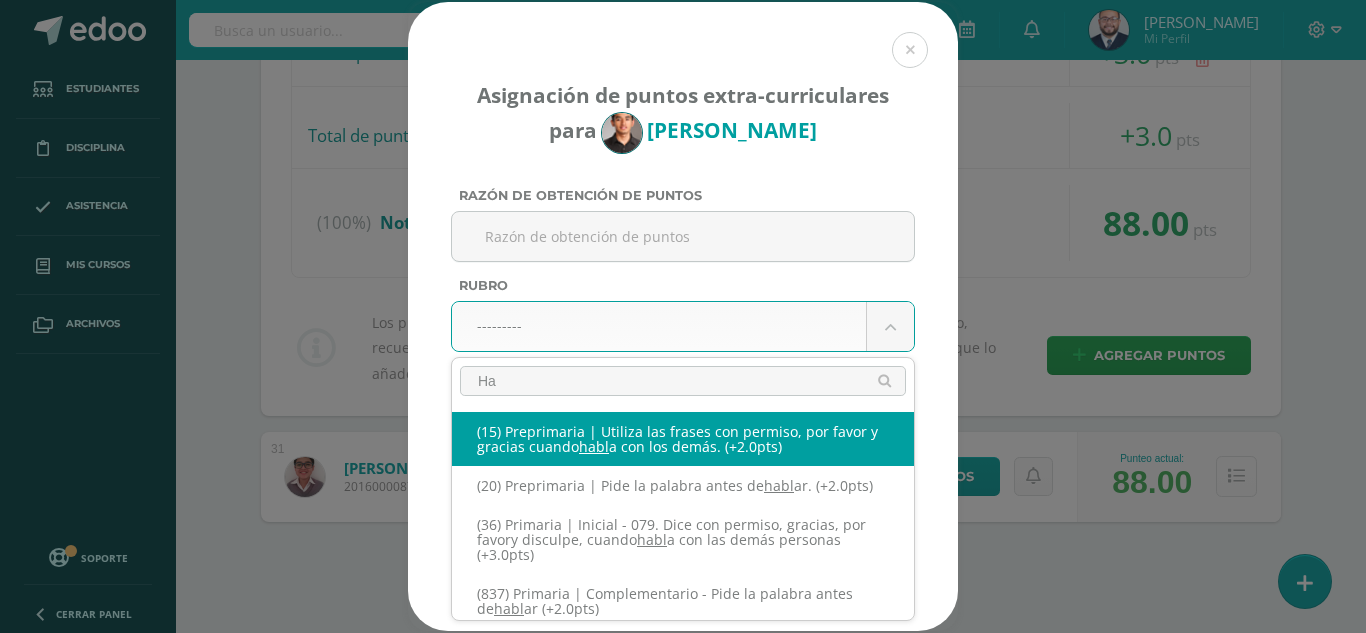 type on "H" 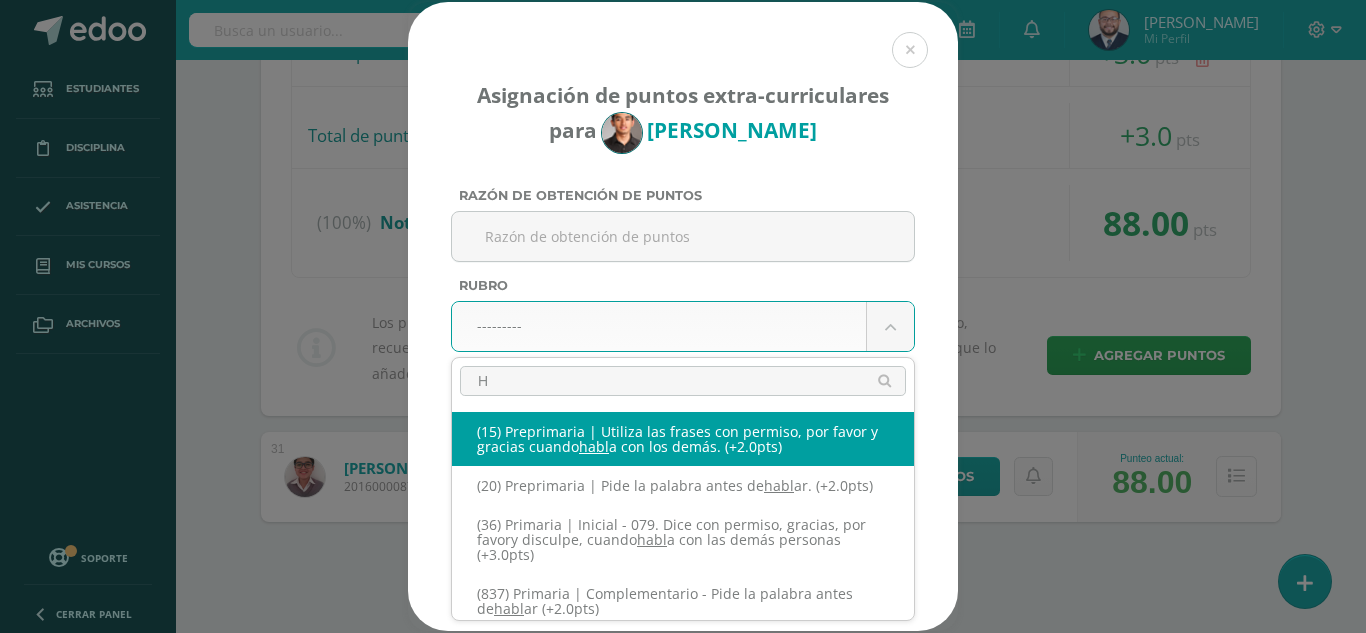 type 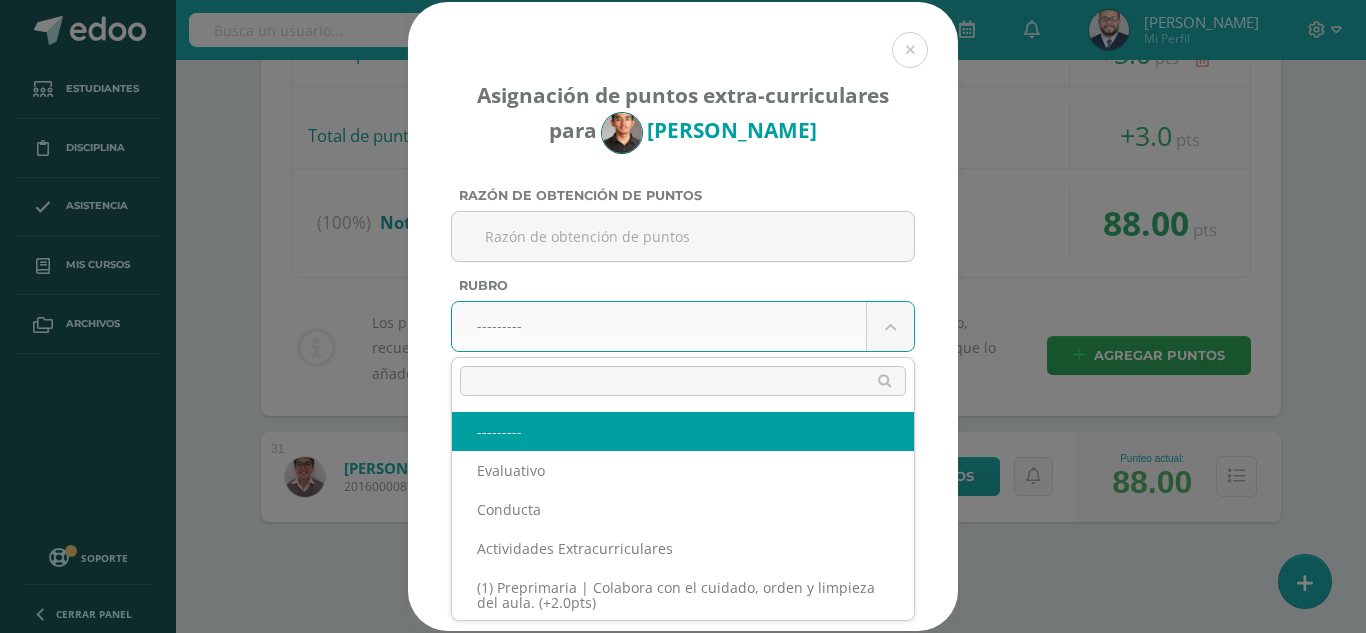 click on "Asignación de puntos extra-curriculares para
Cesar Zacarias
Razón de obtención de puntos
Rubro
---------
---------
Evaluativo
Conducta
Actividades Extracurriculares
(1) Preprimaria | Colabora con el cuidado, orden y limpieza del aula. (+2.0pts)
(2) Preprimaria | Mantiene su locker limpio y ordenado. (+2.0pts)" at bounding box center [683, -1625] 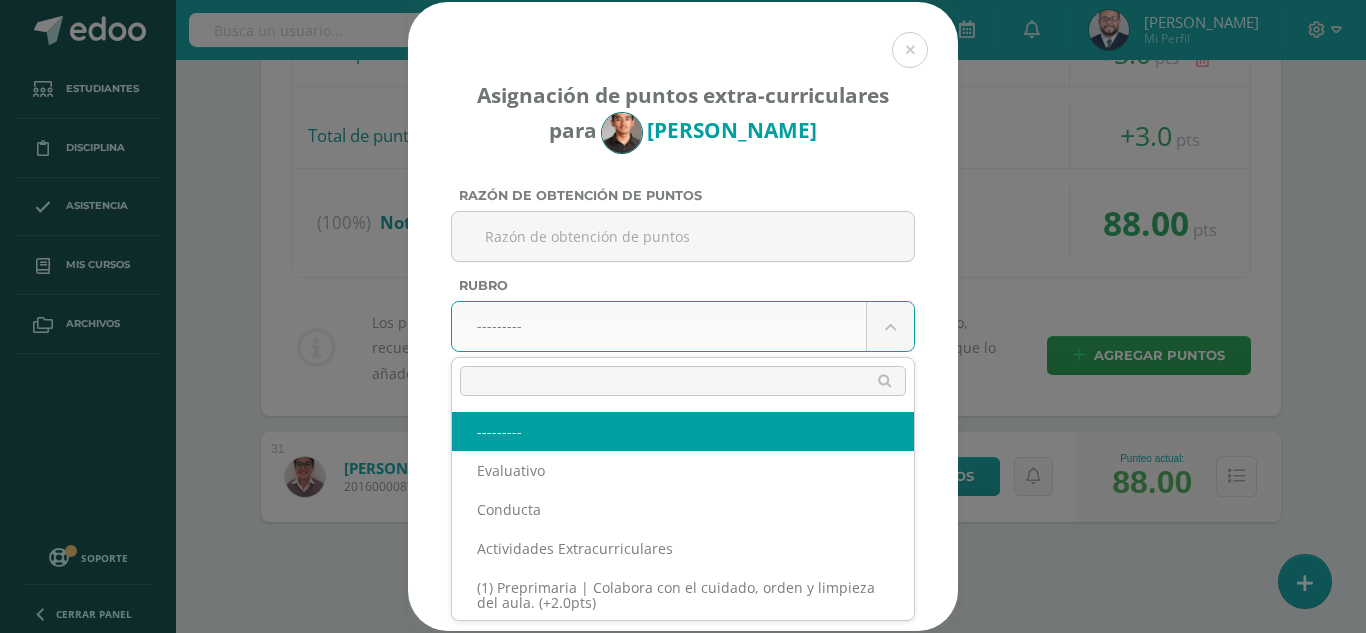 click on "Asignación de puntos extra-curriculares para
Cesar Zacarias
Razón de obtención de puntos
Rubro
---------
---------
Evaluativo
Conducta
Actividades Extracurriculares
(1) Preprimaria | Colabora con el cuidado, orden y limpieza del aula. (+2.0pts)
(2) Preprimaria | Mantiene su locker limpio y ordenado. (+2.0pts)" at bounding box center [683, -1625] 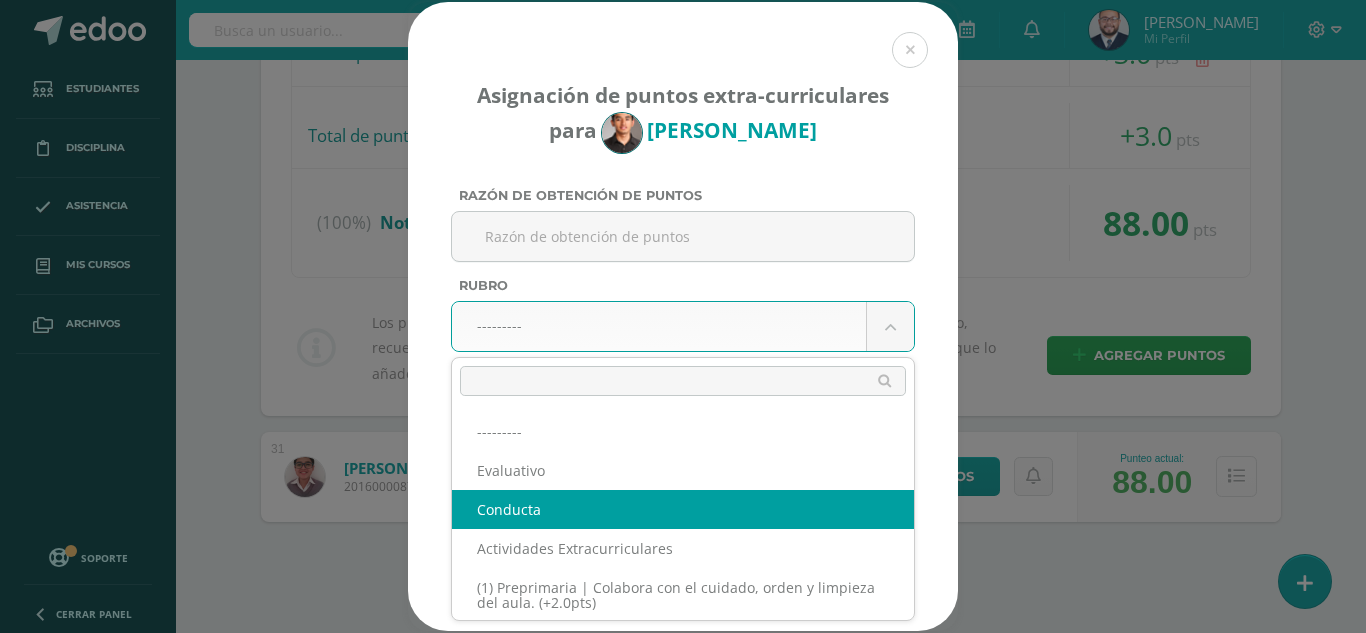 select on "2" 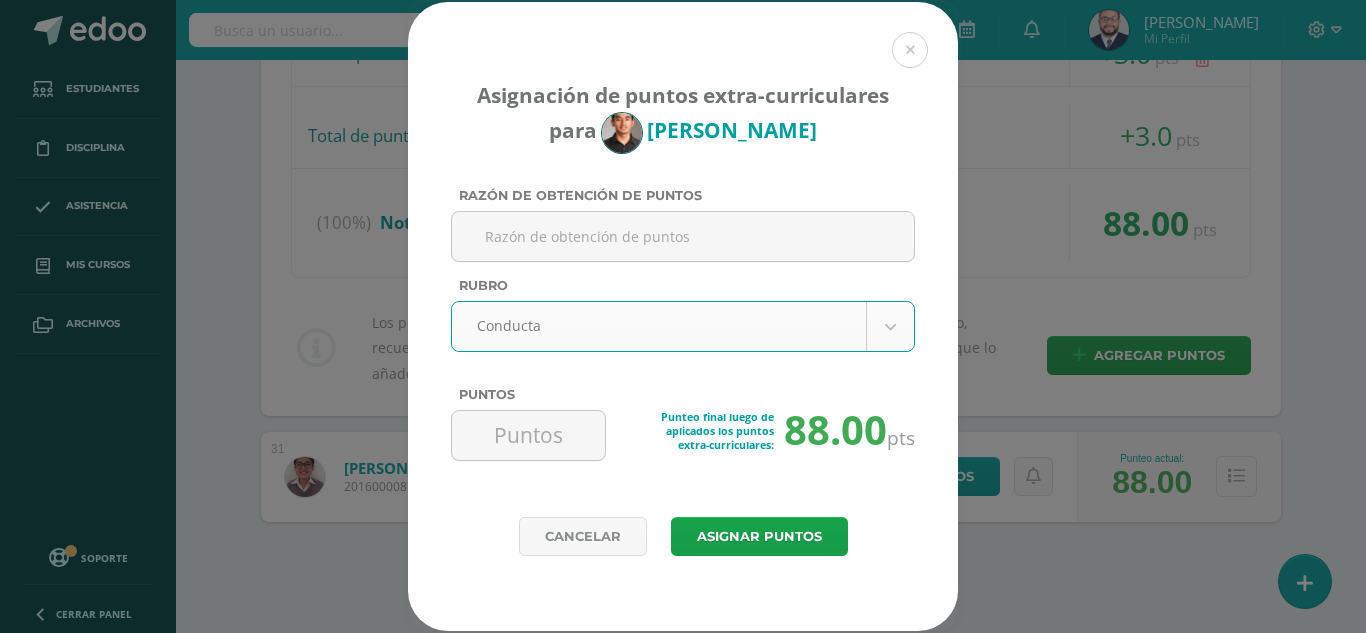 click on "Asignación de puntos extra-curriculares para
Cesar Zacarias
Razón de obtención de puntos
Rubro
Conducta
---------
Evaluativo
Conducta
Actividades Extracurriculares
(1) Preprimaria | Colabora con el cuidado, orden y limpieza del aula. (+2.0pts)
(2) Preprimaria | Mantiene su locker limpio y ordenado. (+2.0pts)" at bounding box center (683, -1625) 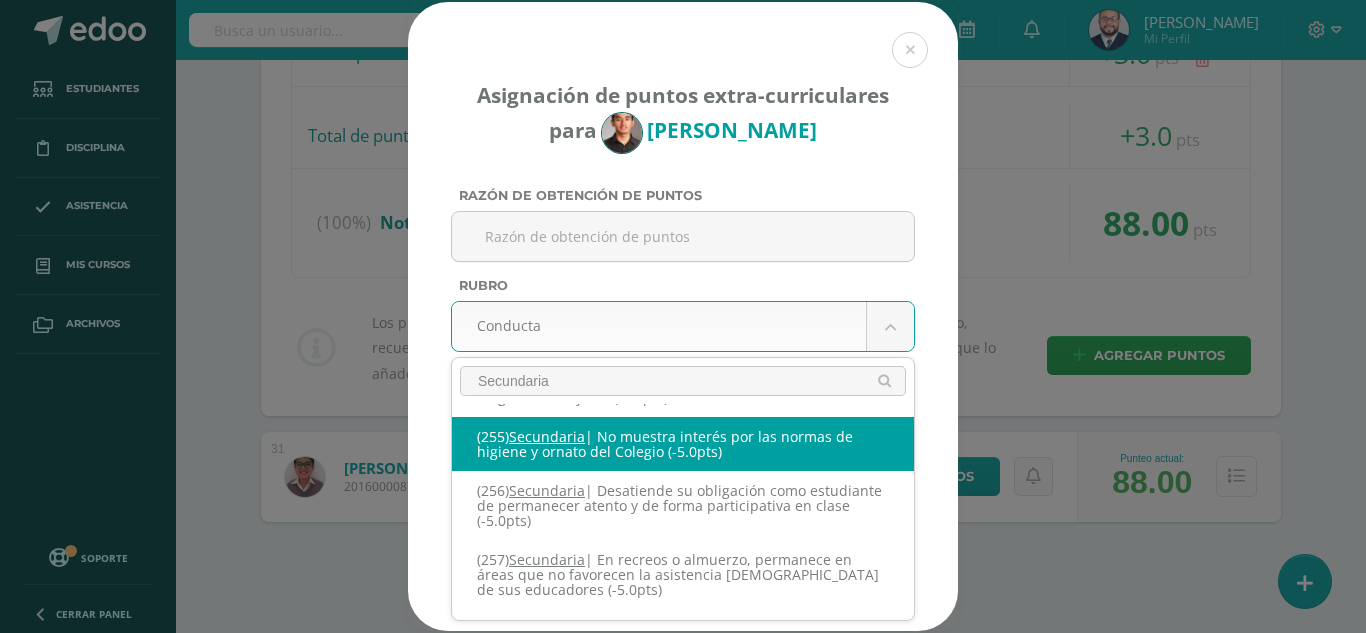 scroll, scrollTop: 1904, scrollLeft: 0, axis: vertical 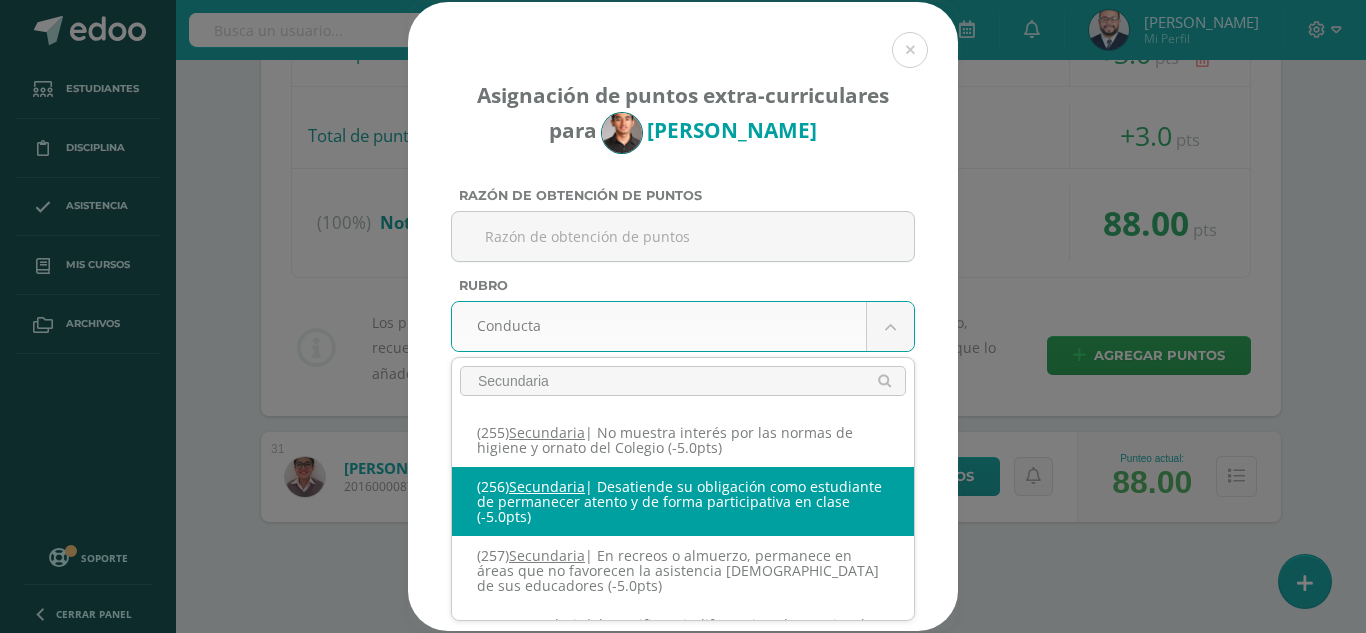 type on "Secundaria" 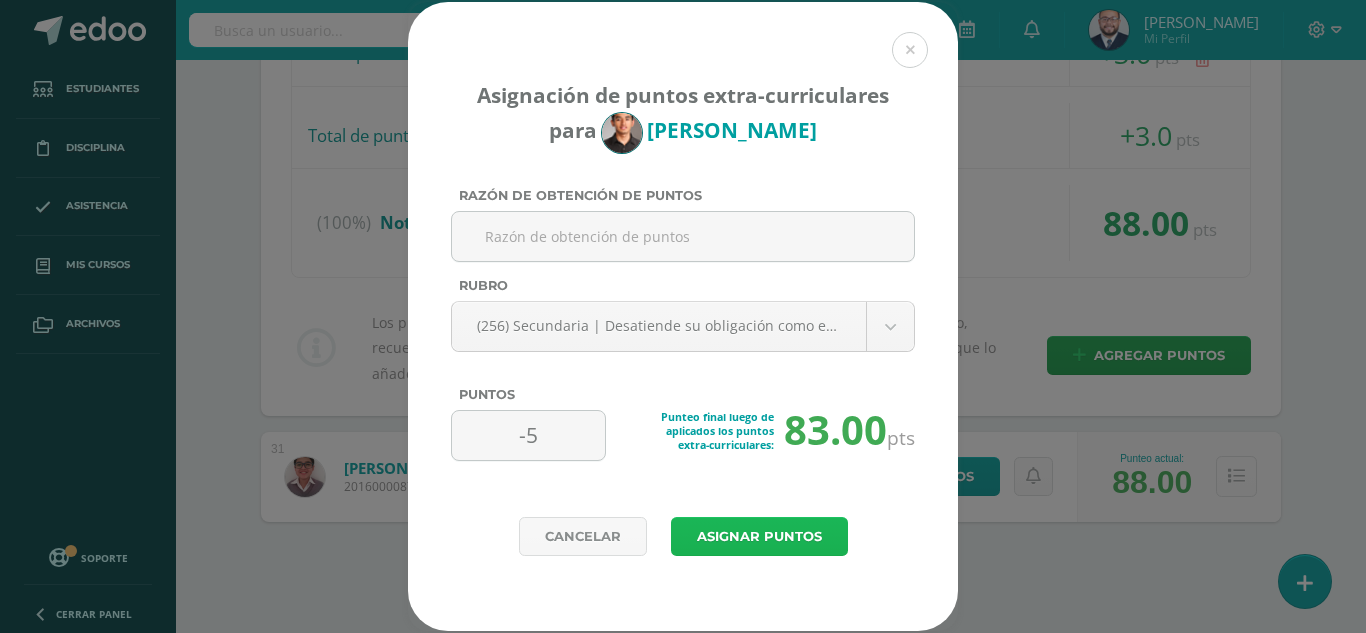 click on "Asignar puntos" at bounding box center (759, 536) 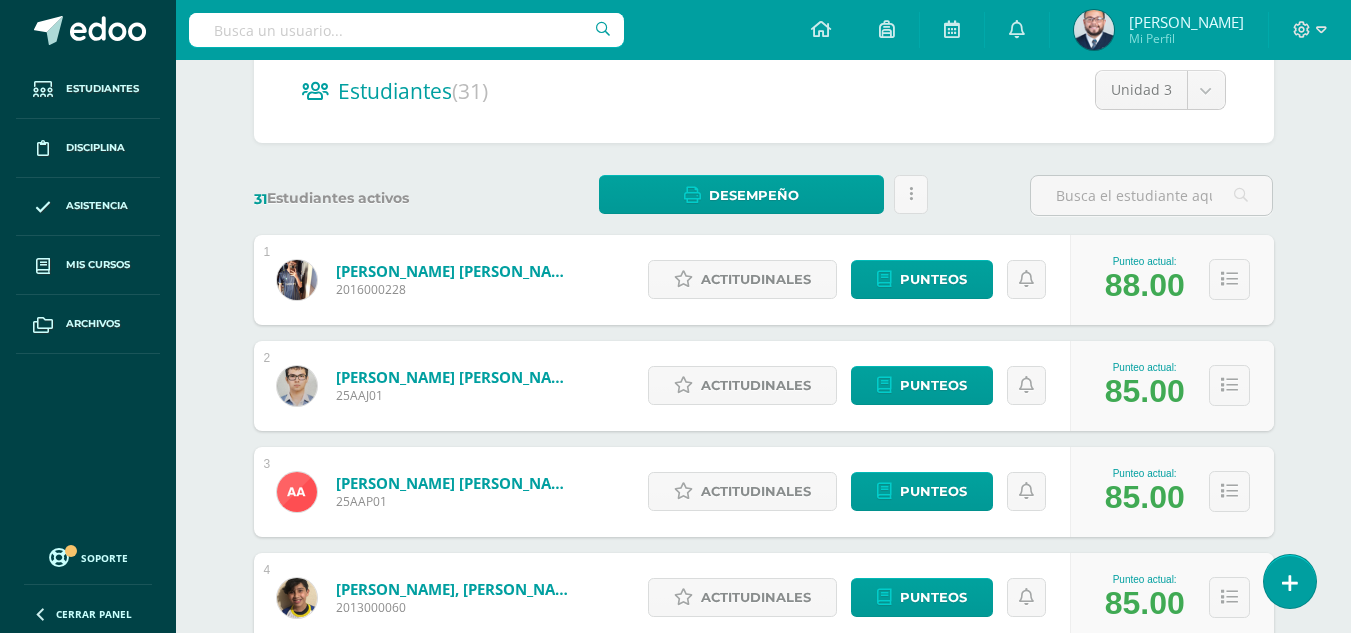 scroll, scrollTop: 300, scrollLeft: 0, axis: vertical 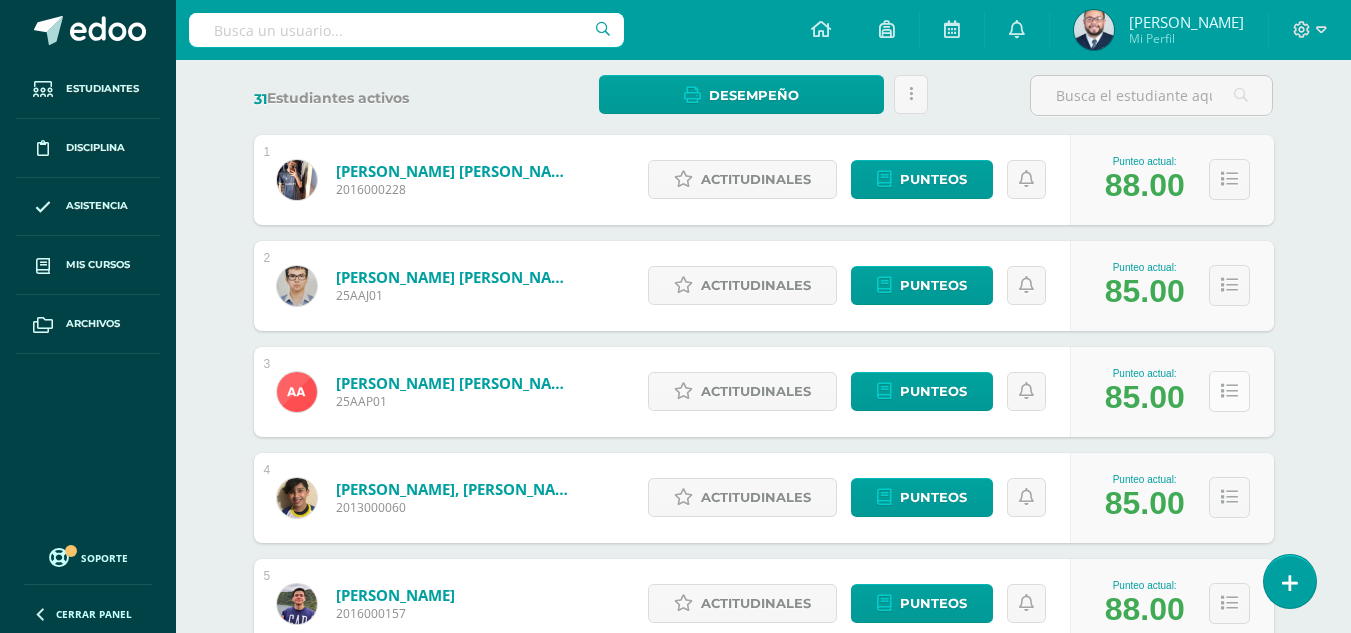 click at bounding box center [1229, 391] 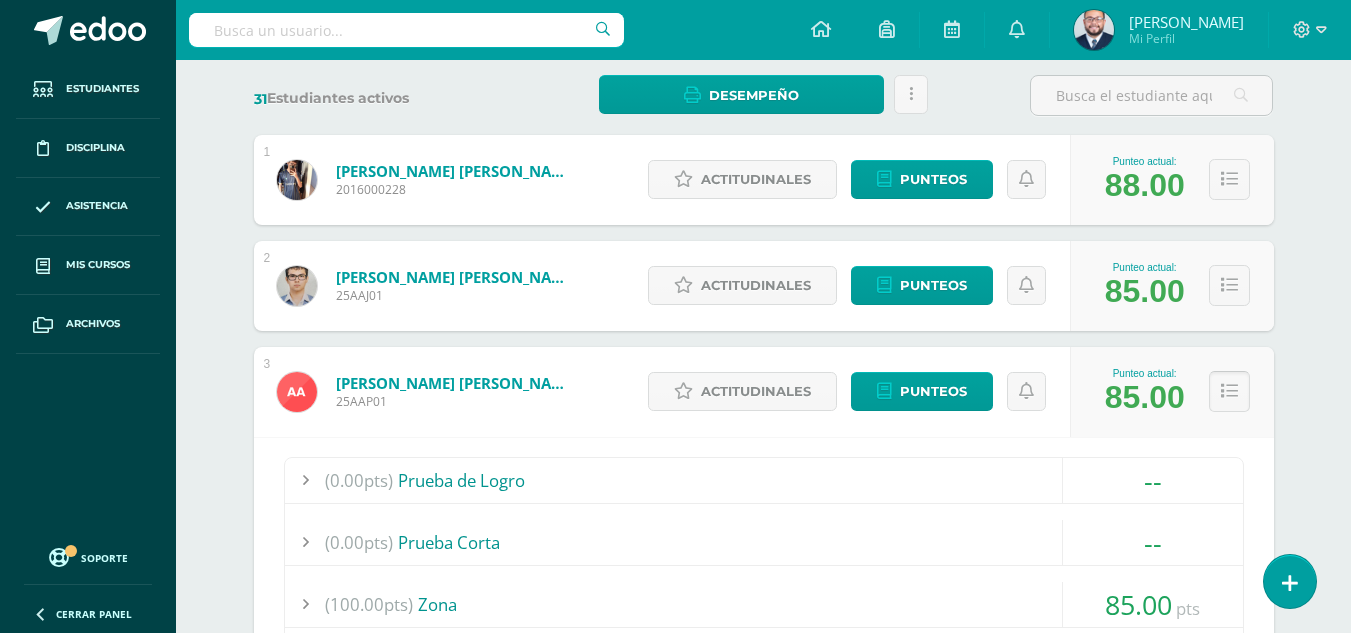 click at bounding box center (1229, 391) 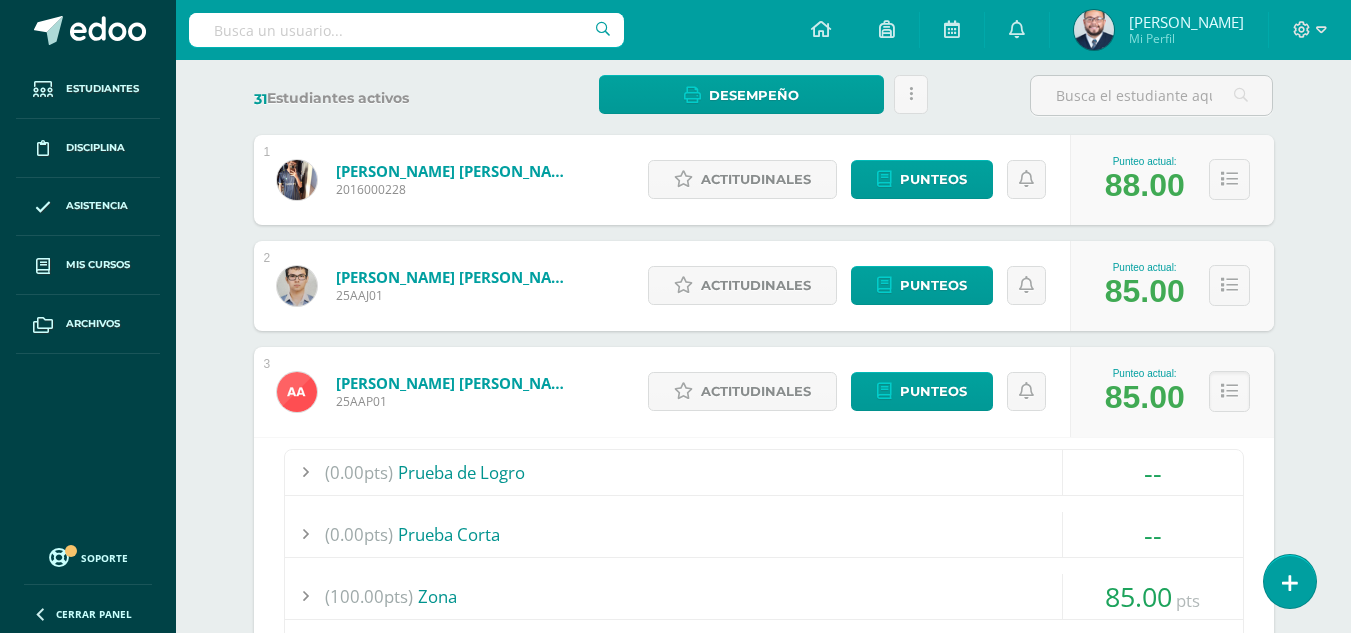 scroll, scrollTop: 400, scrollLeft: 0, axis: vertical 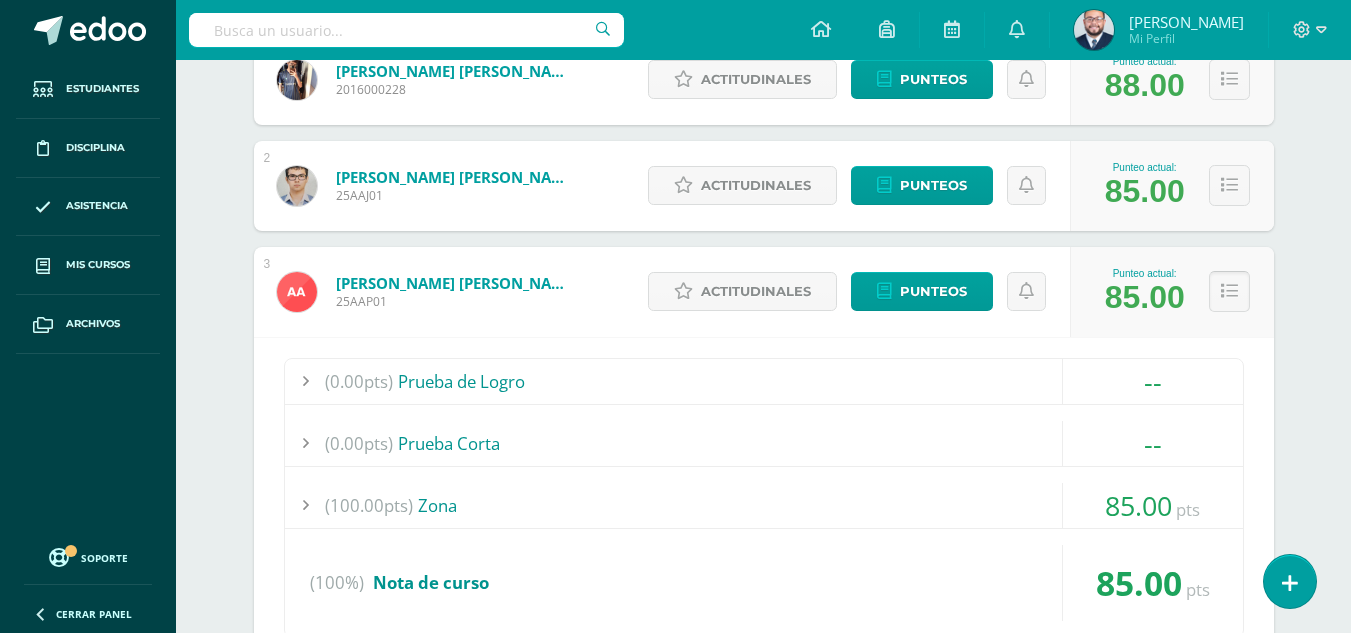click at bounding box center [1229, 291] 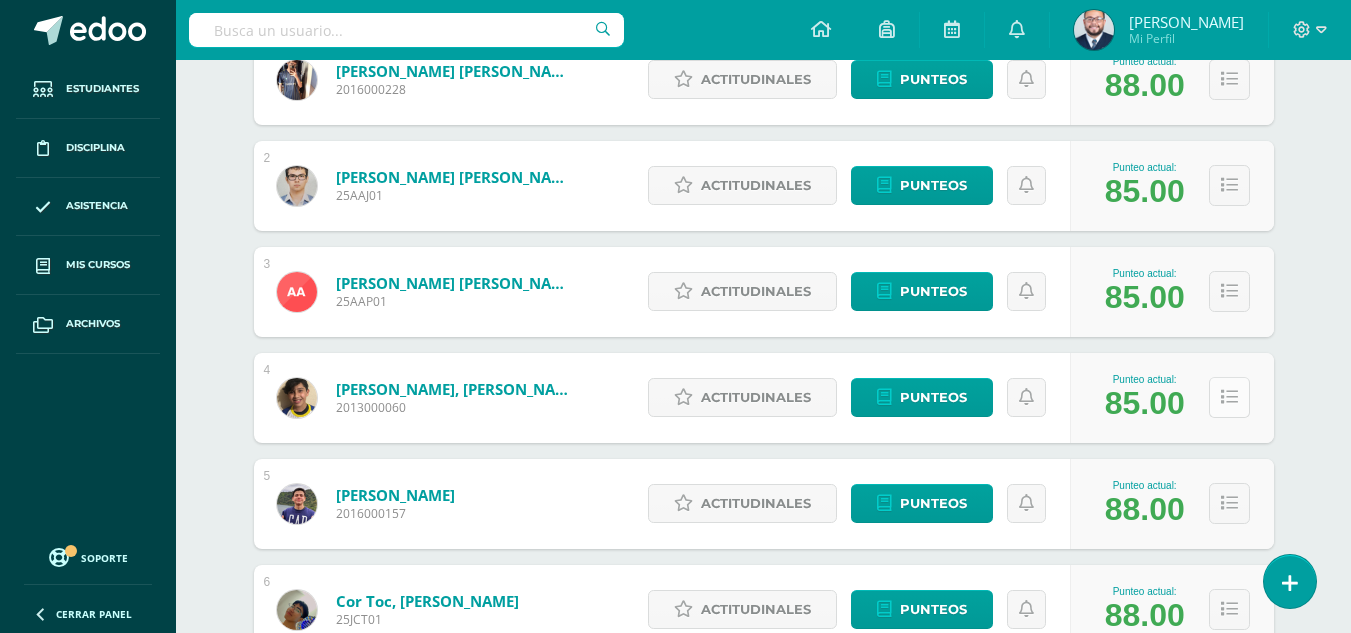 click at bounding box center [1229, 397] 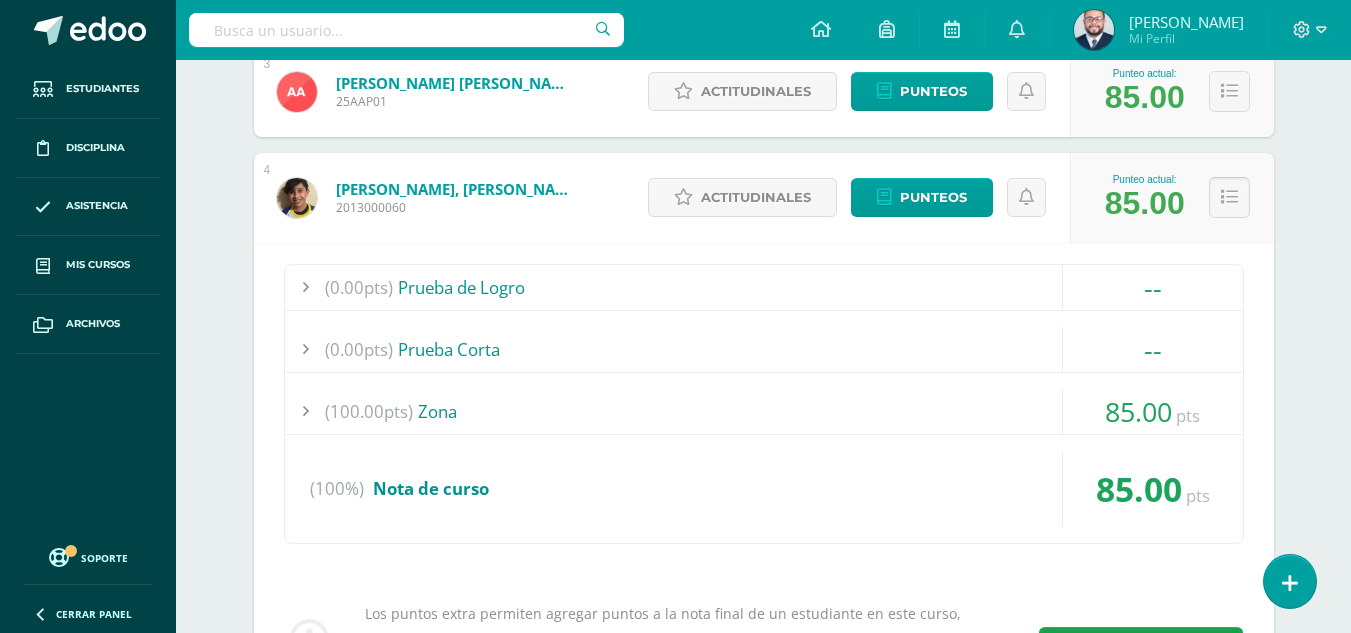 scroll, scrollTop: 500, scrollLeft: 0, axis: vertical 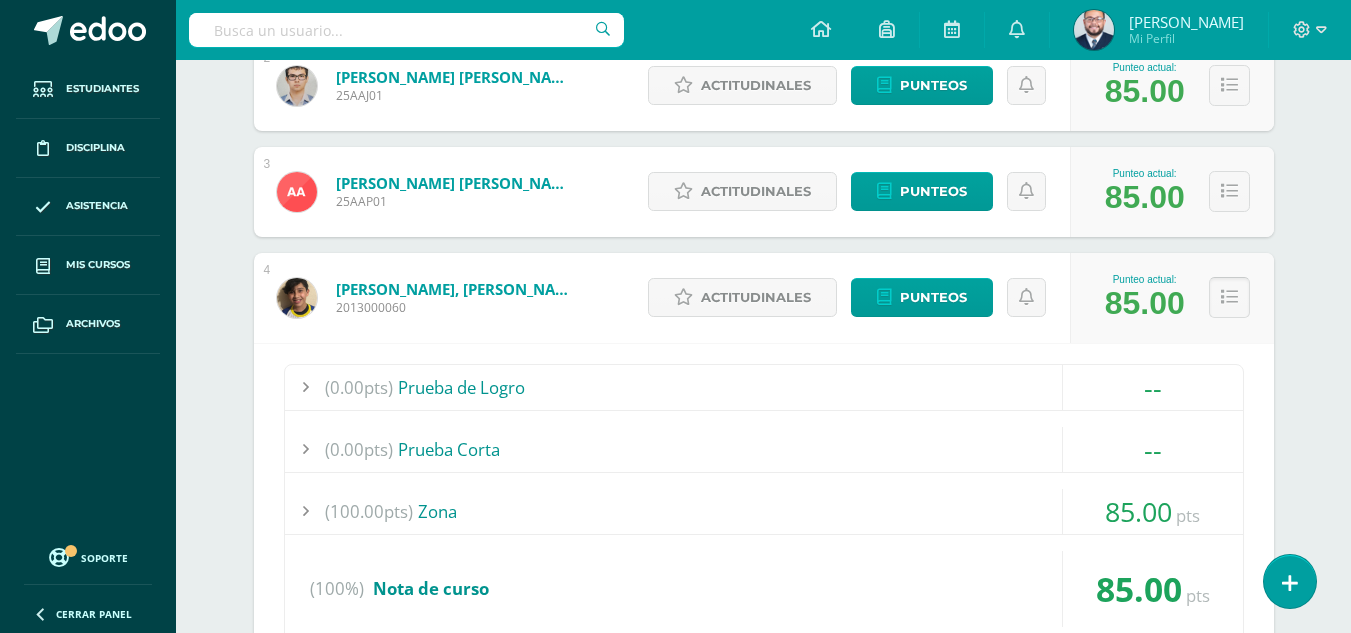 click at bounding box center [1229, 297] 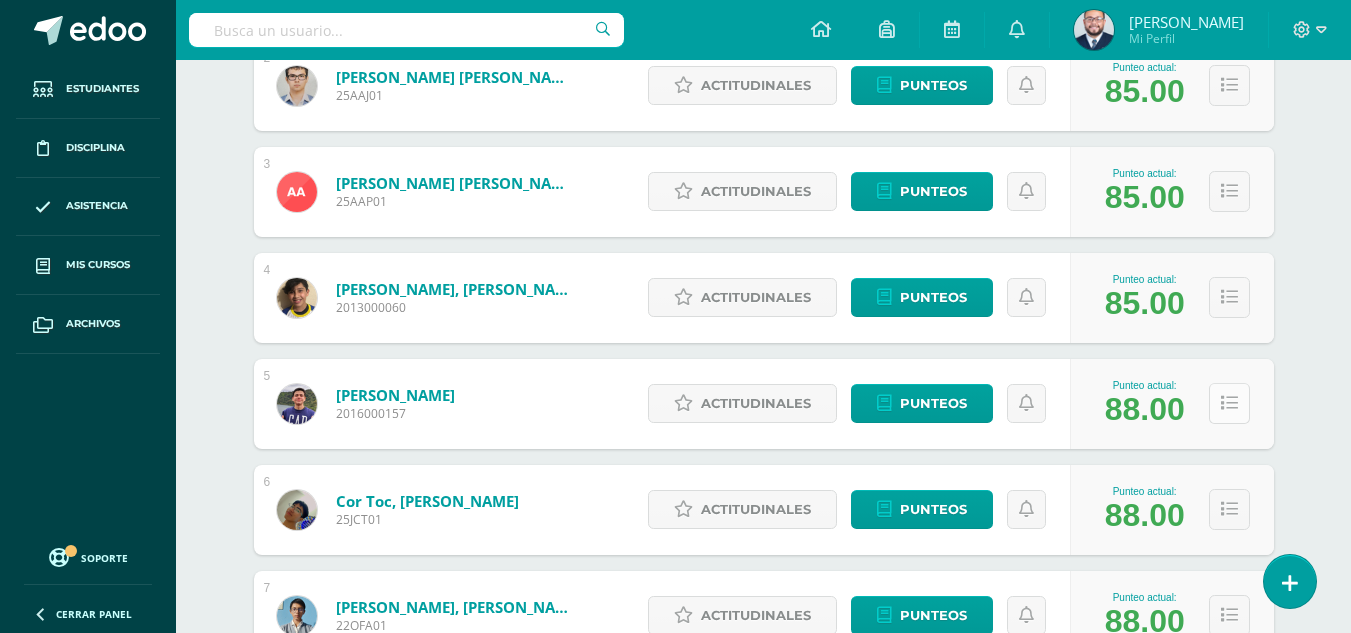 click at bounding box center [1229, 403] 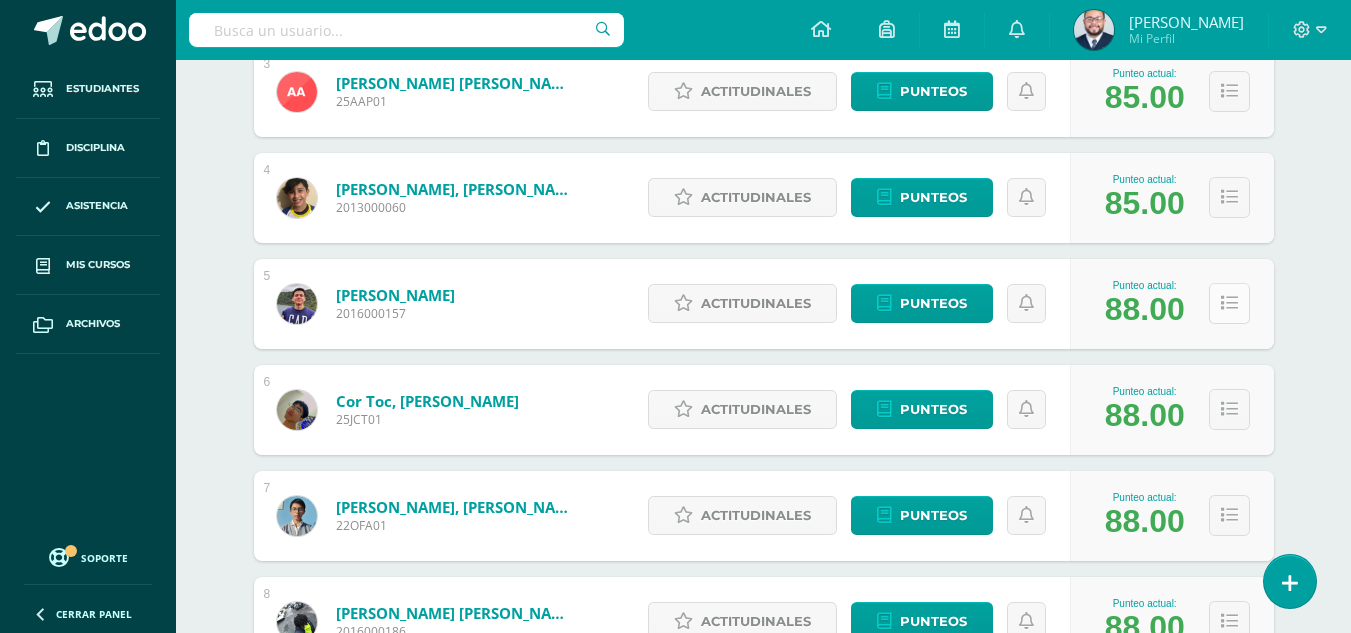 scroll, scrollTop: 700, scrollLeft: 0, axis: vertical 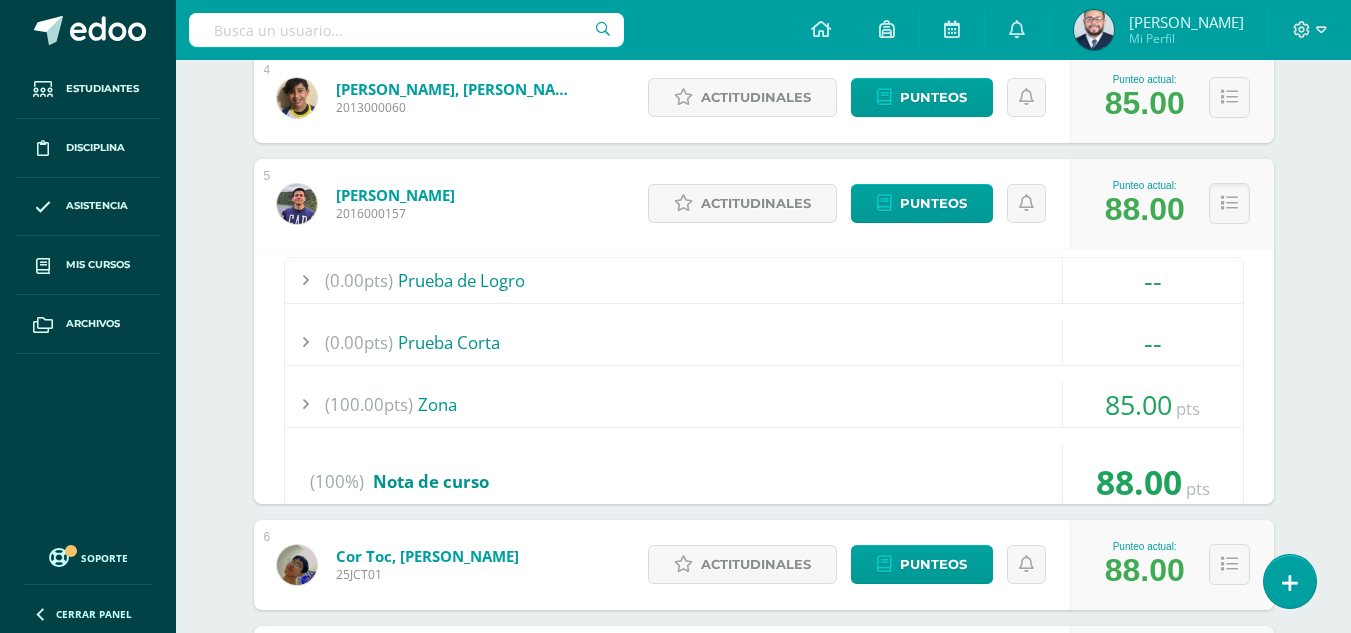 click on "1
Alvarenga Méndez, Víctor Daniel
2016000228
Punteo actual:
88.00
Actitudinales
Punteos
Asignación de Actitudinales de  Víctor Daniel Alvarenga Méndez
2" at bounding box center [764, 1497] 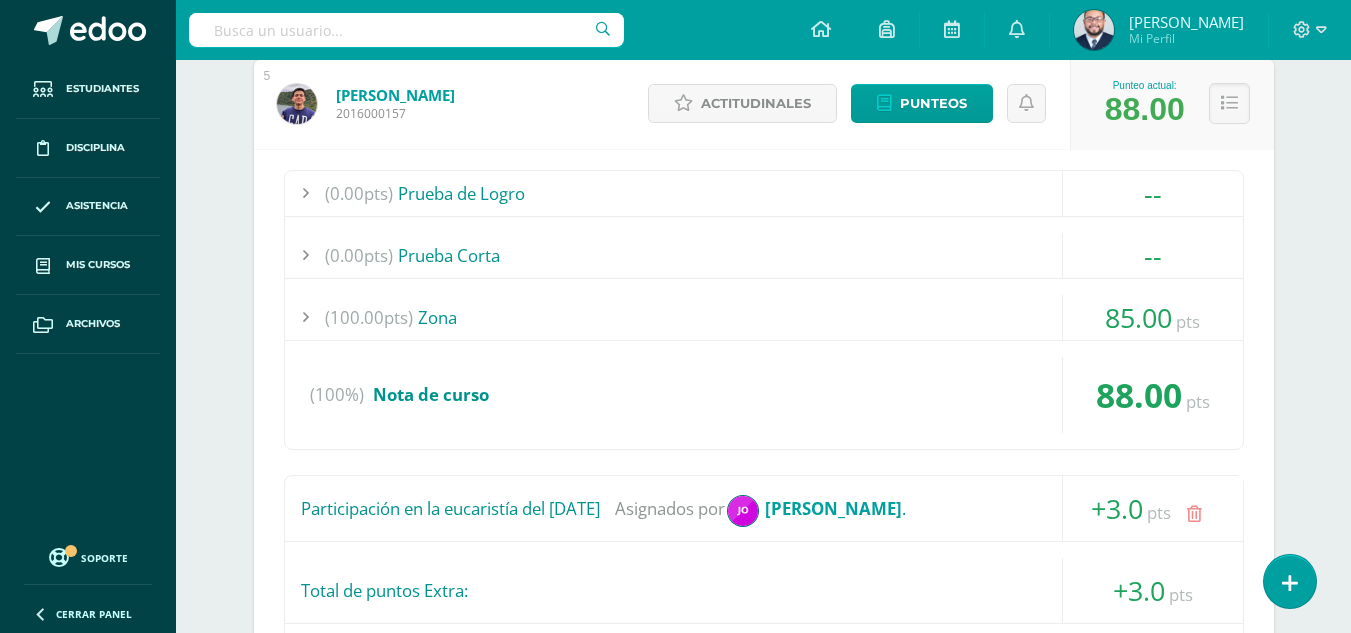 scroll, scrollTop: 500, scrollLeft: 0, axis: vertical 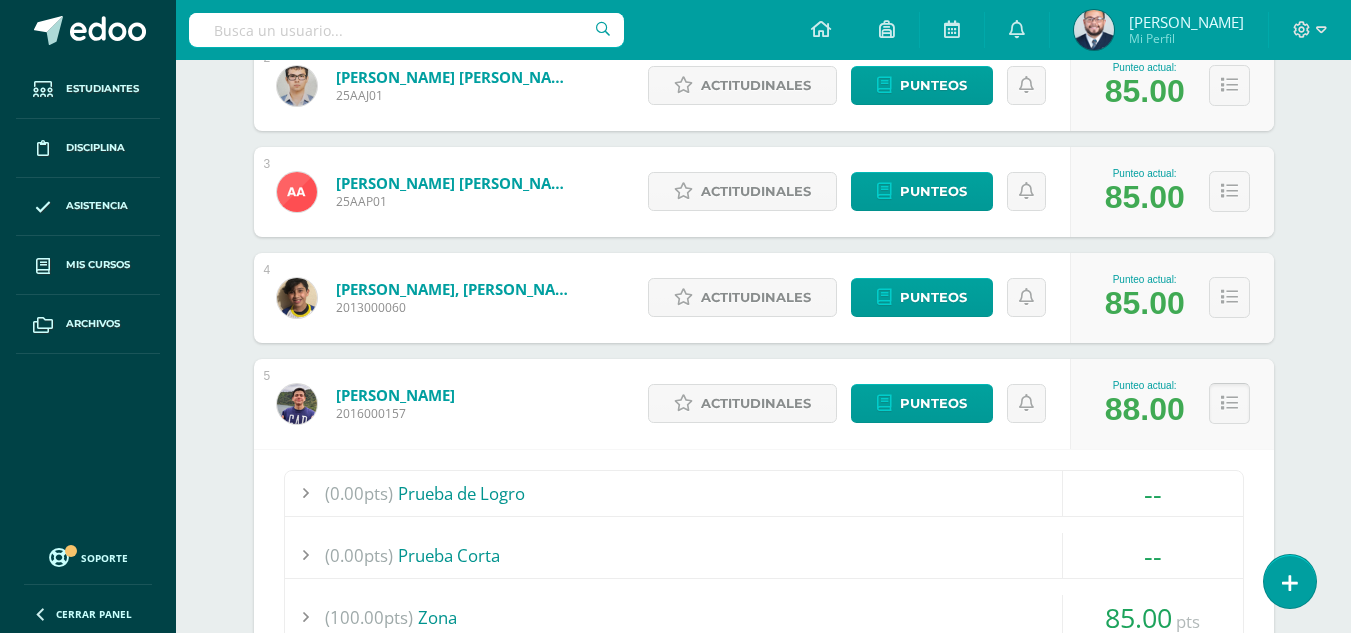click at bounding box center [1229, 403] 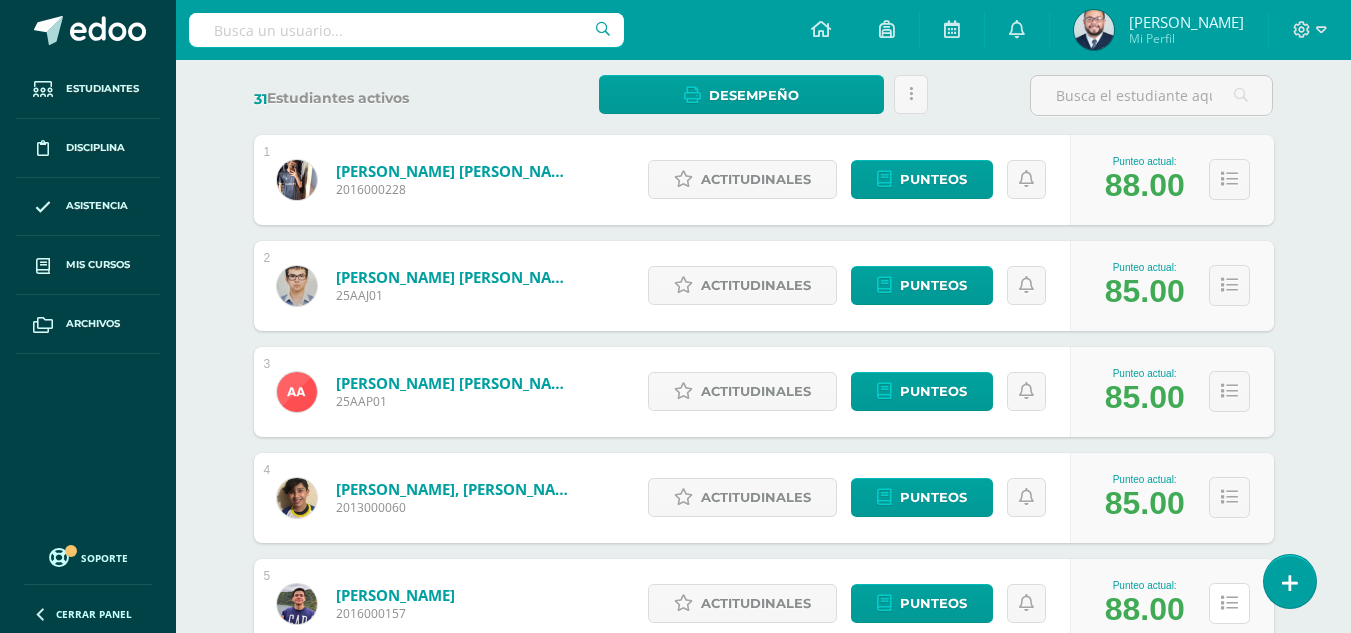 scroll, scrollTop: 0, scrollLeft: 0, axis: both 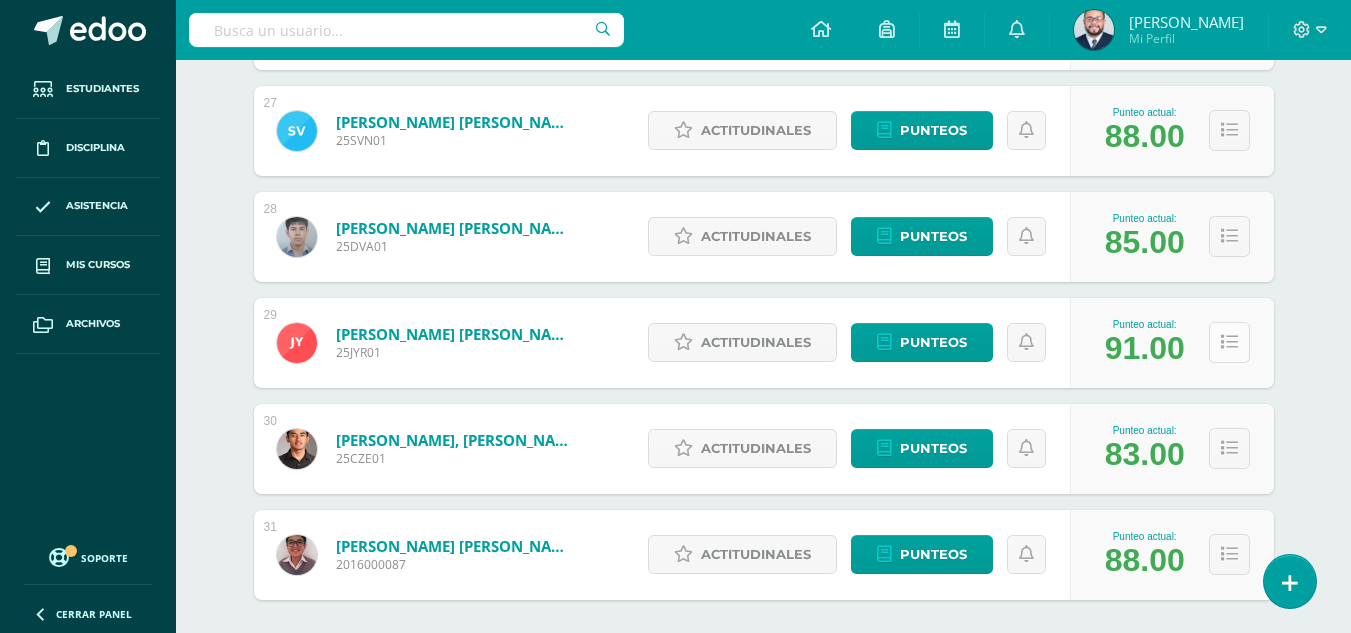 click at bounding box center (1229, 342) 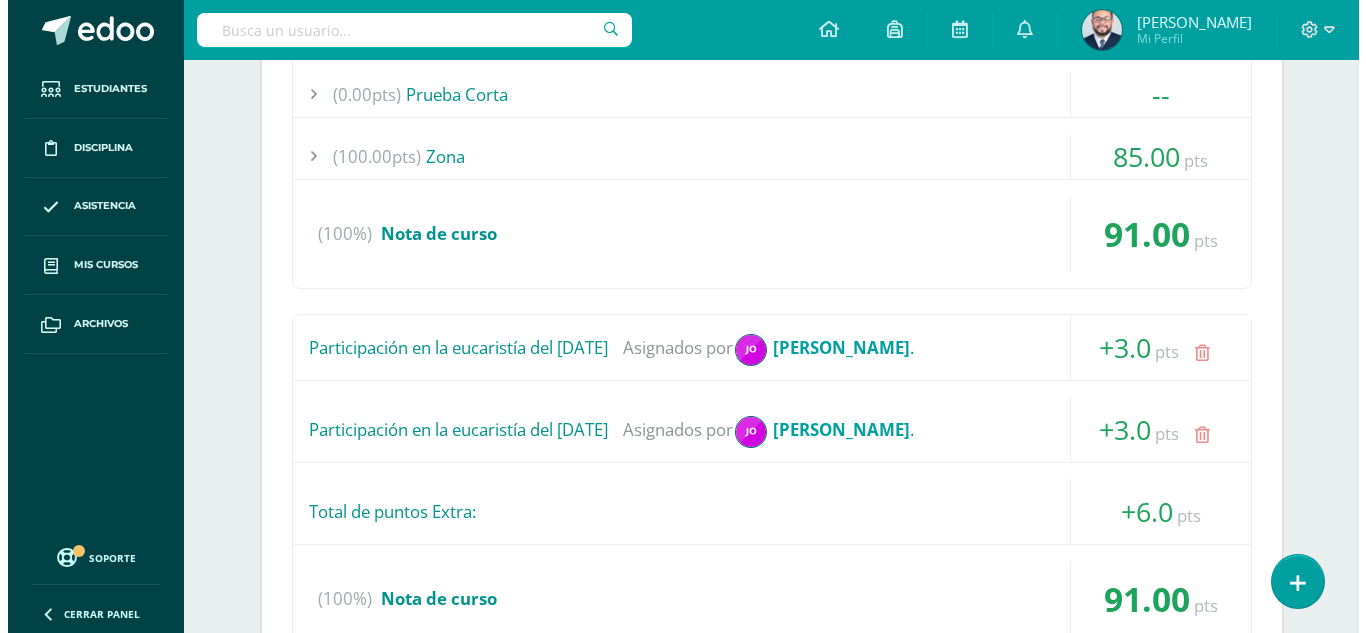 scroll, scrollTop: 3705, scrollLeft: 0, axis: vertical 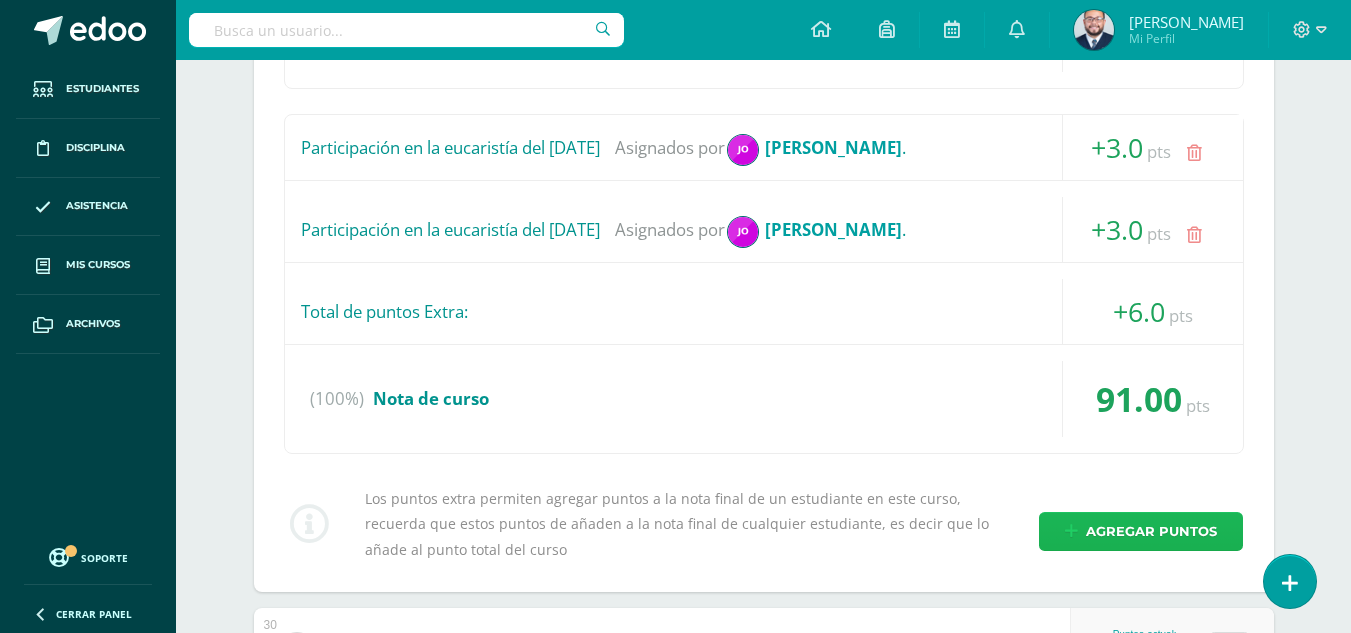 click on "Agregar puntos" at bounding box center (1151, 531) 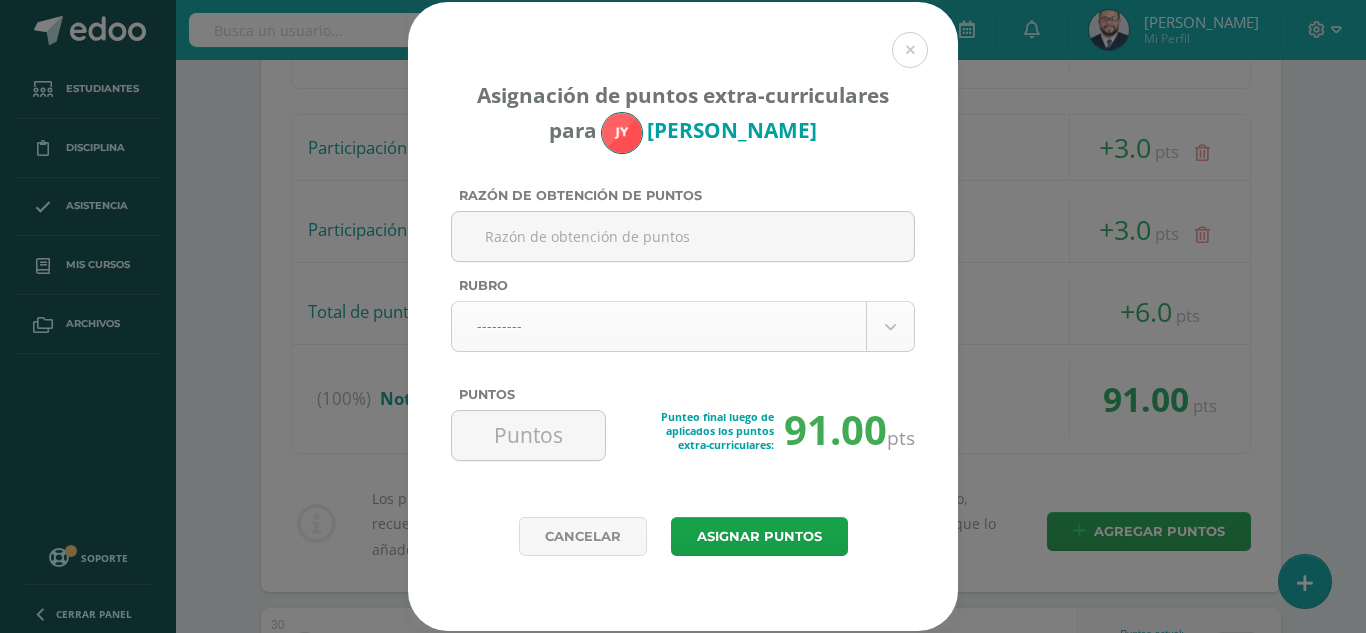 click on "Asignación de puntos extra-curriculares para
José Yecuté
Razón de obtención de puntos
Rubro
---------
---------
Evaluativo
Conducta
Actividades Extracurriculares
(1) Preprimaria | Colabora con el cuidado, orden y limpieza del aula. (+2.0pts)
(2) Preprimaria | Mantiene su locker limpio y ordenado. (+2.0pts)" at bounding box center (683, -1384) 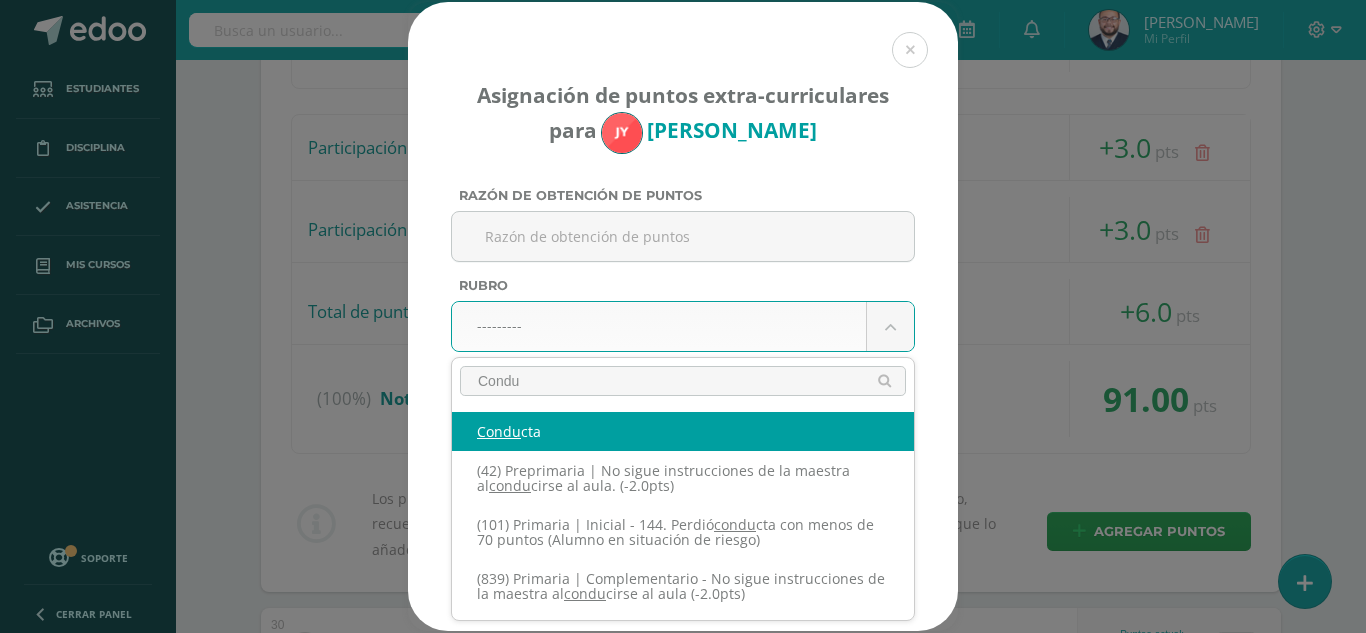 type on "Condu" 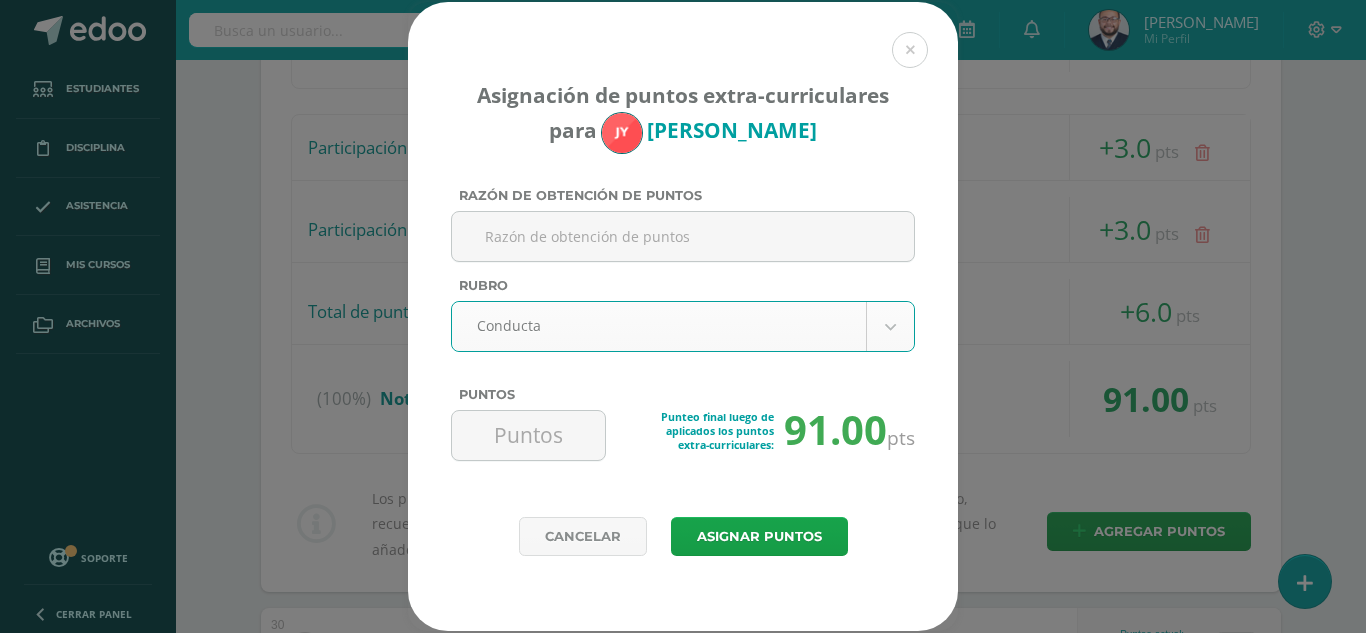 click on "Asignación de puntos extra-curriculares para
José Yecuté
Razón de obtención de puntos
Rubro
Conducta
---------
Evaluativo
Conducta
Actividades Extracurriculares
(1) Preprimaria | Colabora con el cuidado, orden y limpieza del aula. (+2.0pts)
(2) Preprimaria | Mantiene su locker limpio y ordenado. (+2.0pts)
(3) Preprimaria | Mantiene su mesita de trabajo limpia y ordenada. (+2.0pts)" at bounding box center [683, -1384] 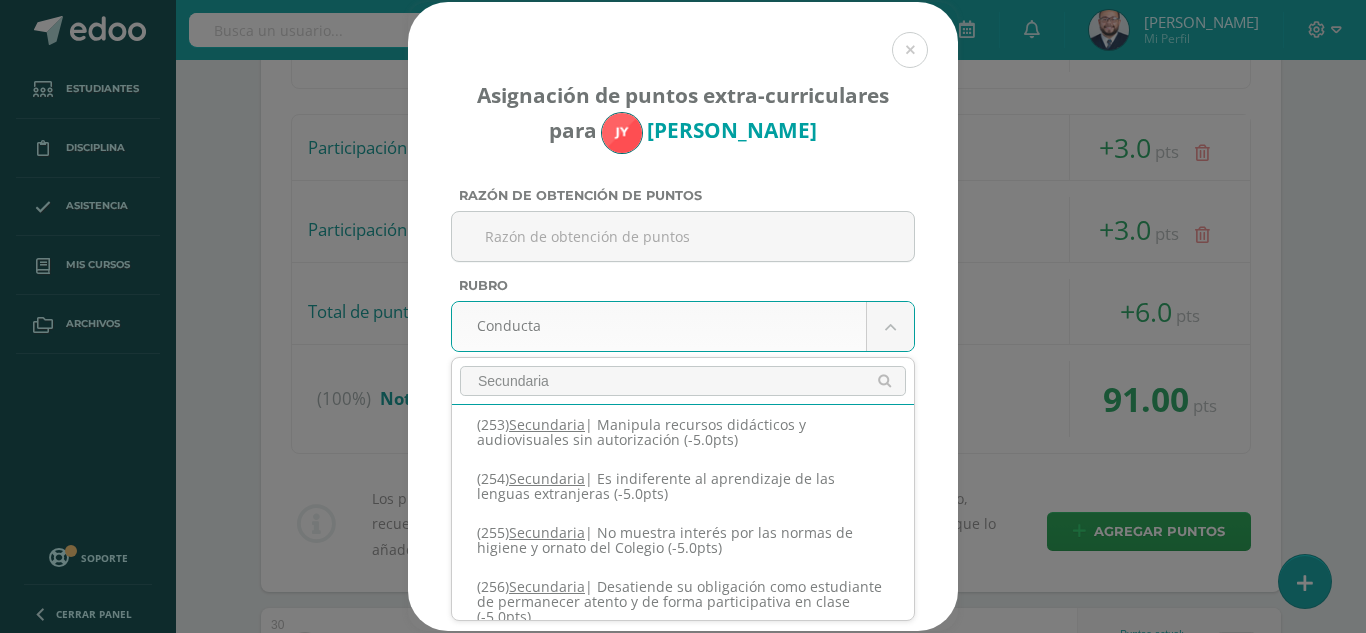 scroll, scrollTop: 1904, scrollLeft: 0, axis: vertical 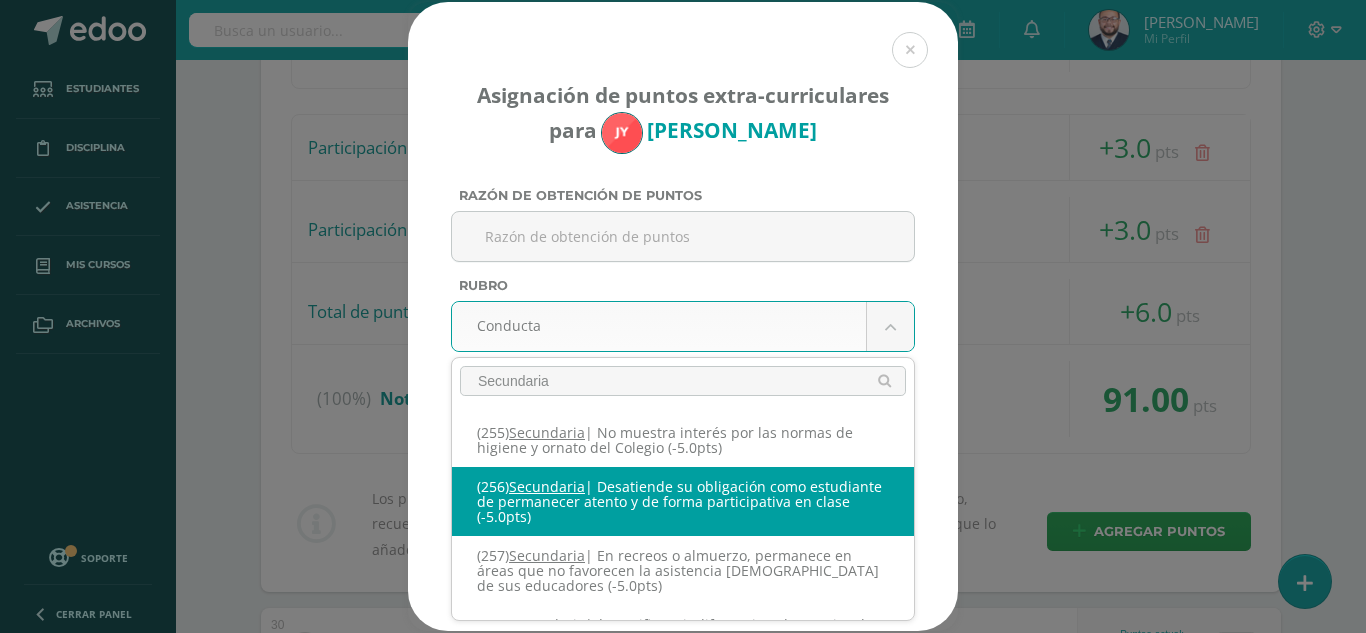 type on "Secundaria" 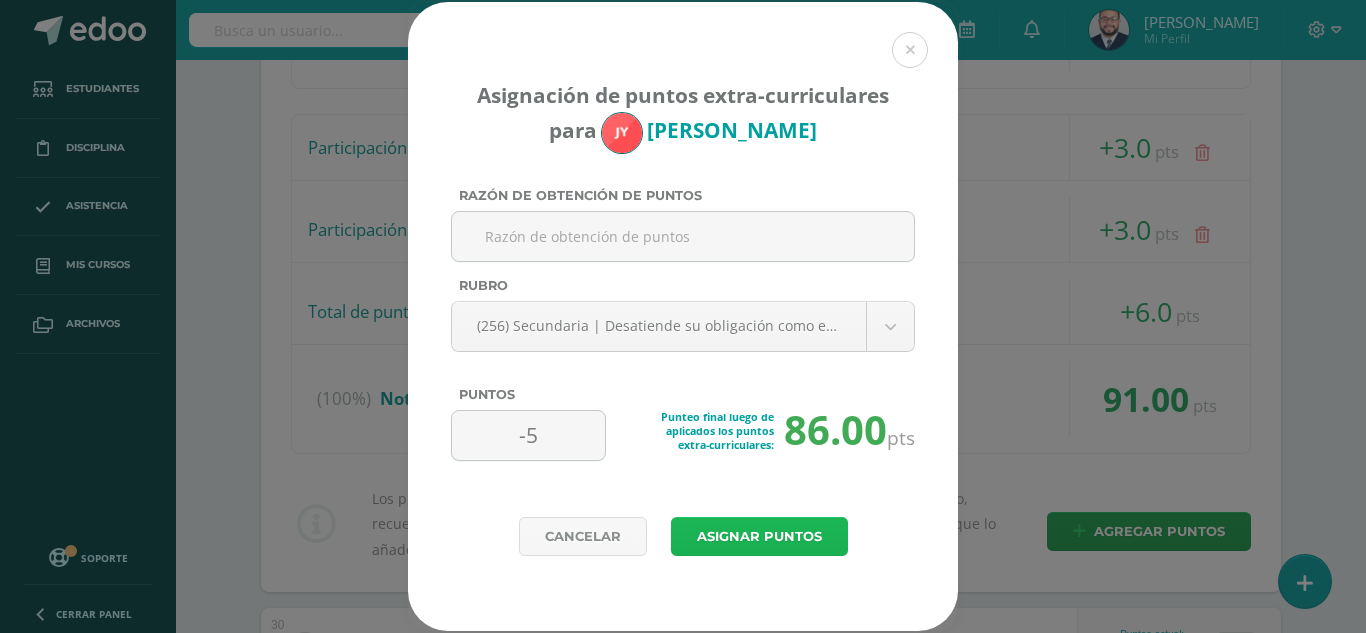 click on "Asignar puntos" at bounding box center [759, 536] 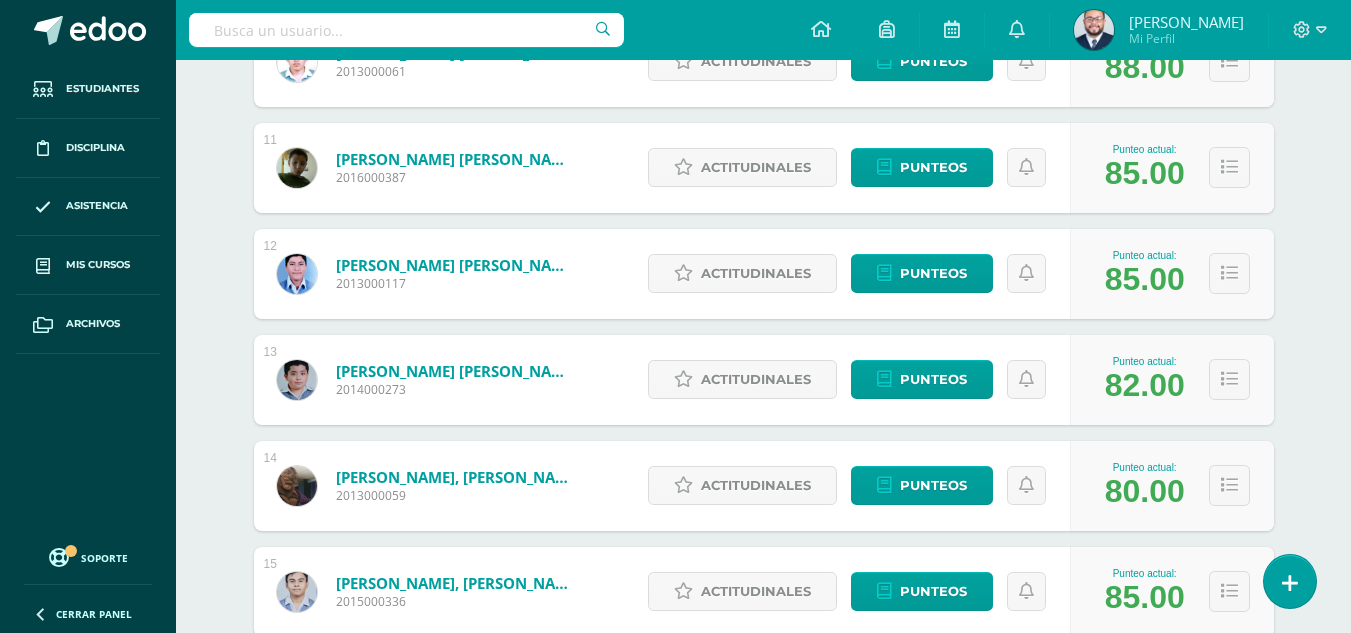 scroll, scrollTop: 1472, scrollLeft: 0, axis: vertical 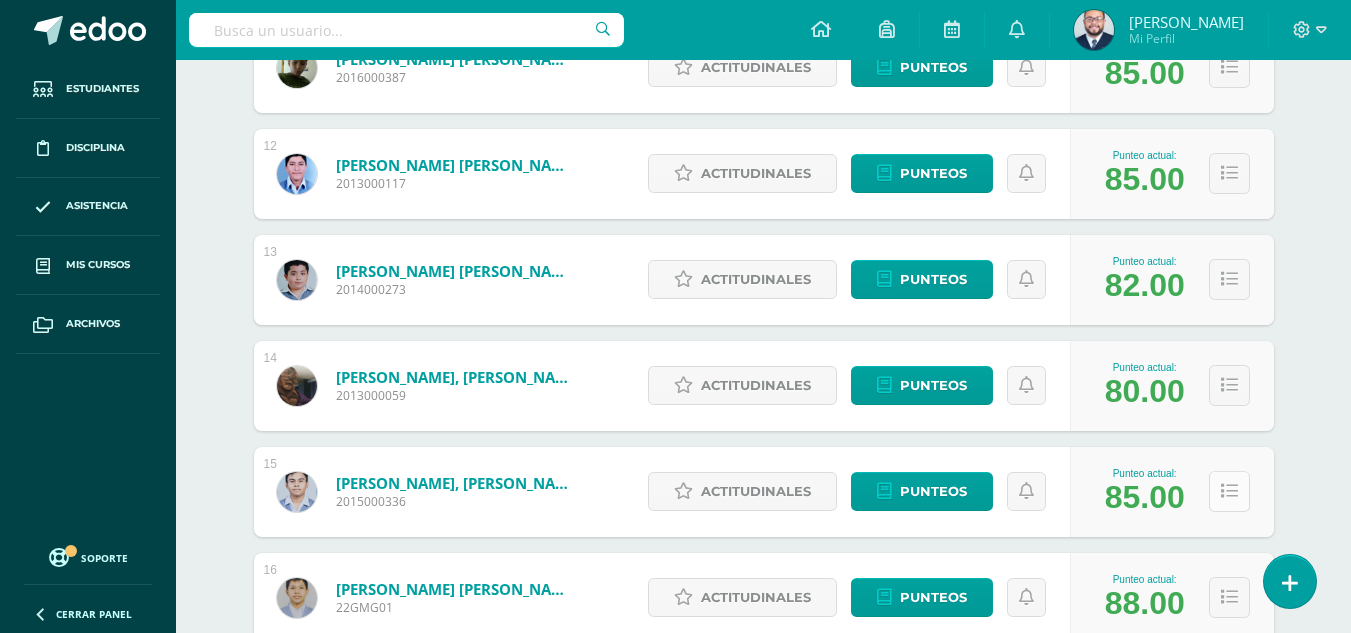 click at bounding box center (1229, 491) 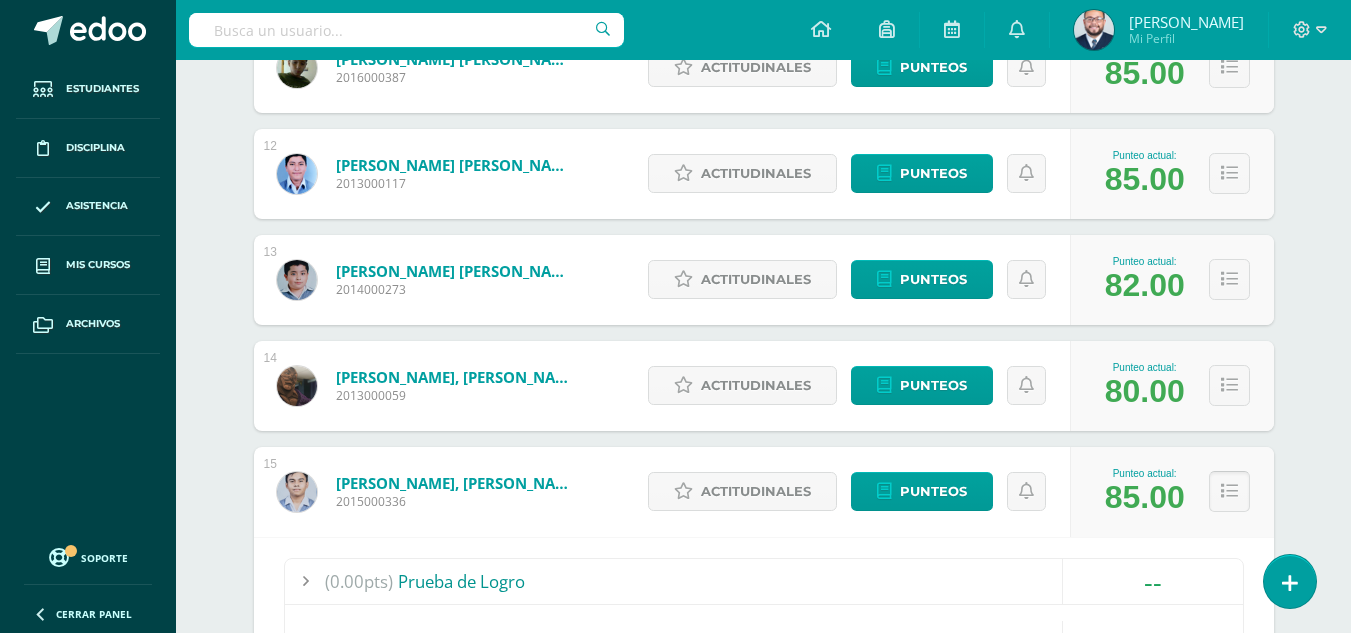 click at bounding box center [1229, 491] 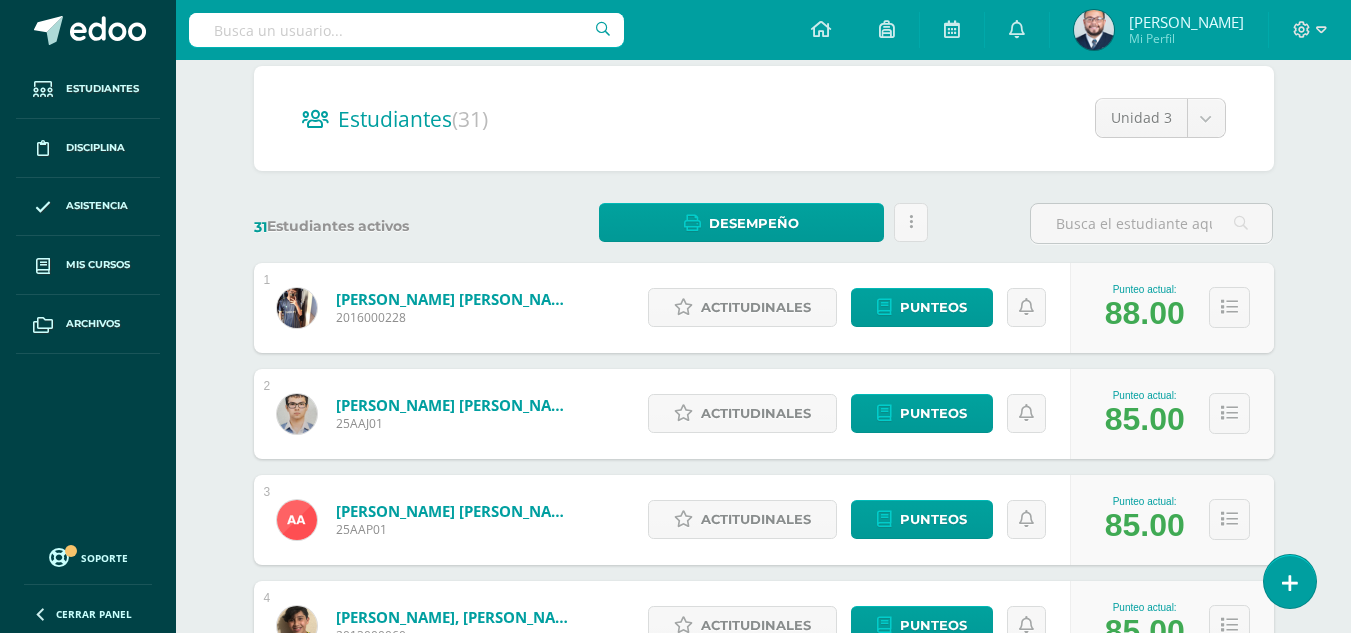 scroll, scrollTop: 0, scrollLeft: 0, axis: both 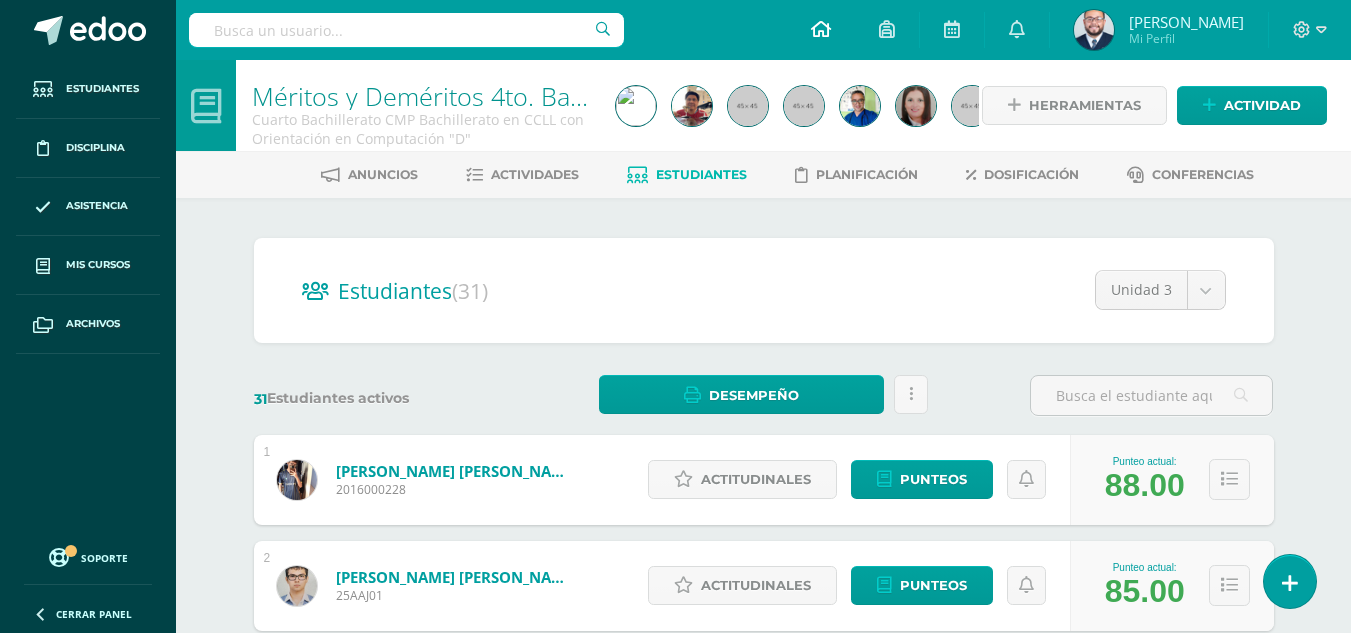 click at bounding box center [821, 30] 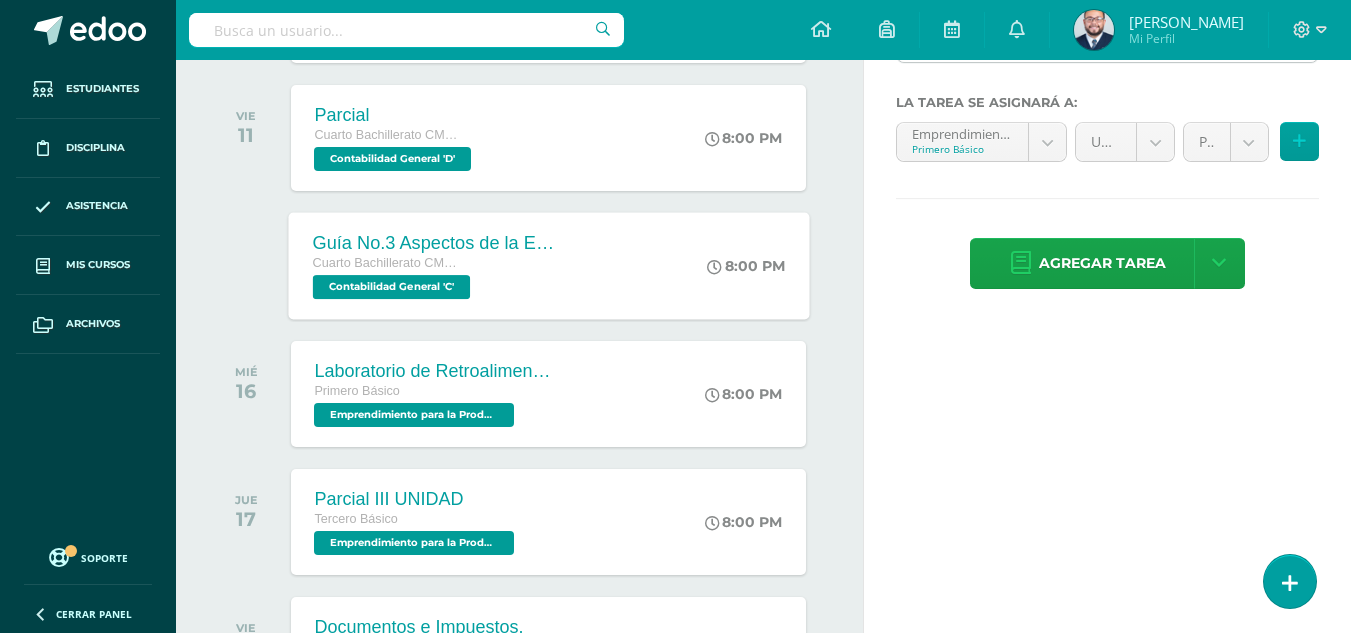 scroll, scrollTop: 0, scrollLeft: 0, axis: both 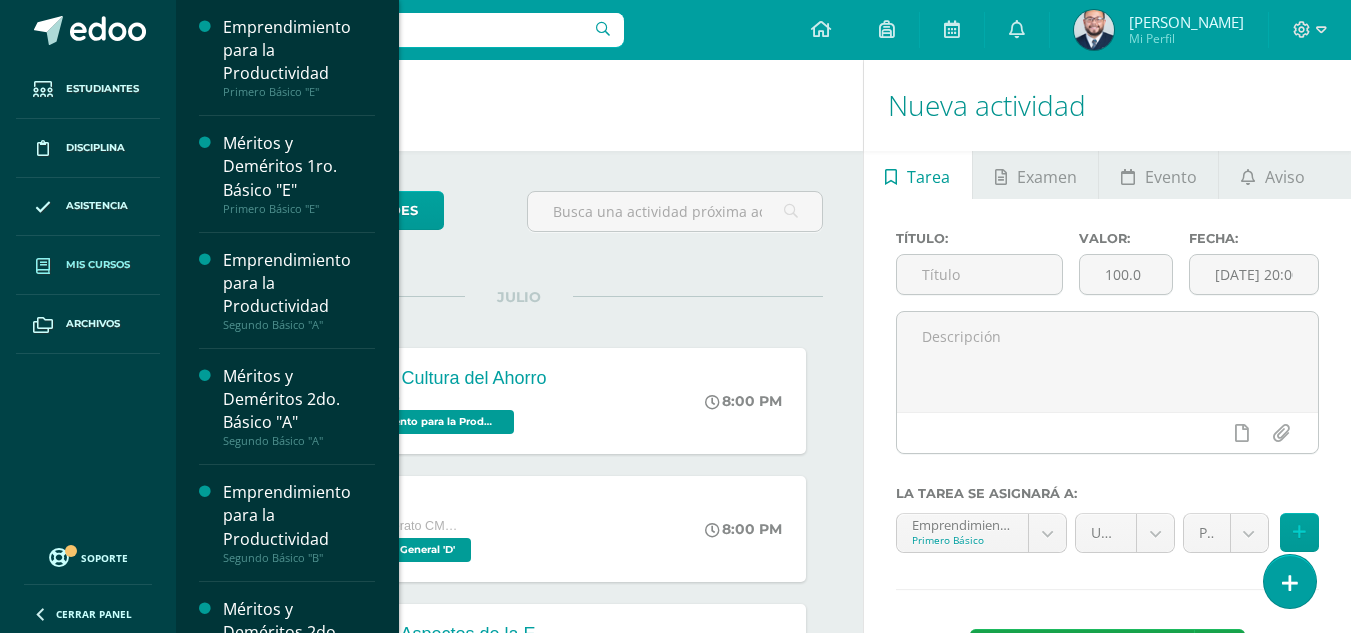 click at bounding box center [43, 265] 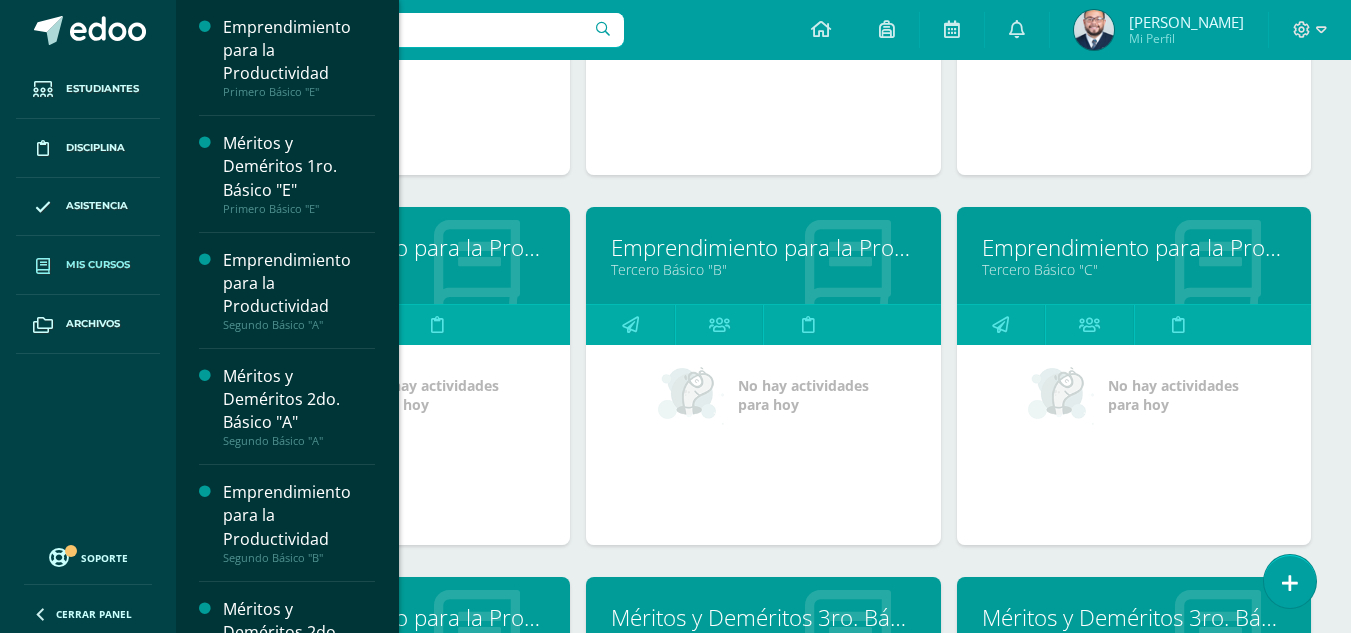 scroll, scrollTop: 1375, scrollLeft: 0, axis: vertical 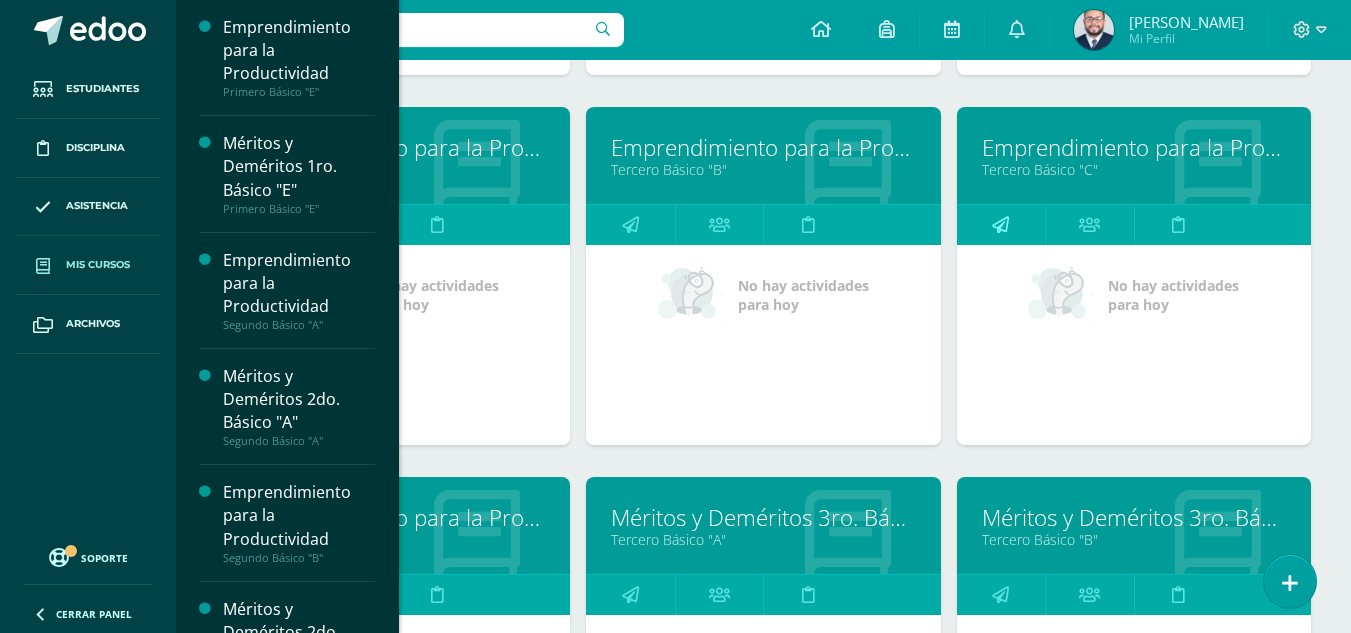 click at bounding box center (1000, 224) 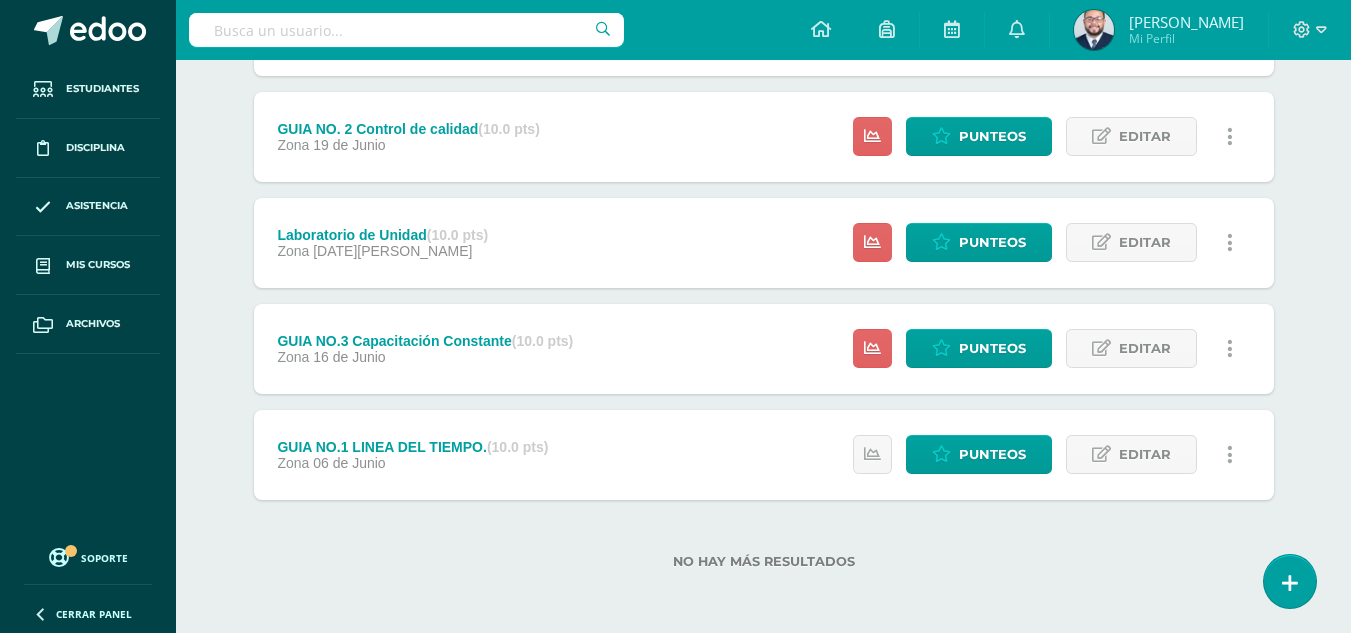 scroll, scrollTop: 353, scrollLeft: 0, axis: vertical 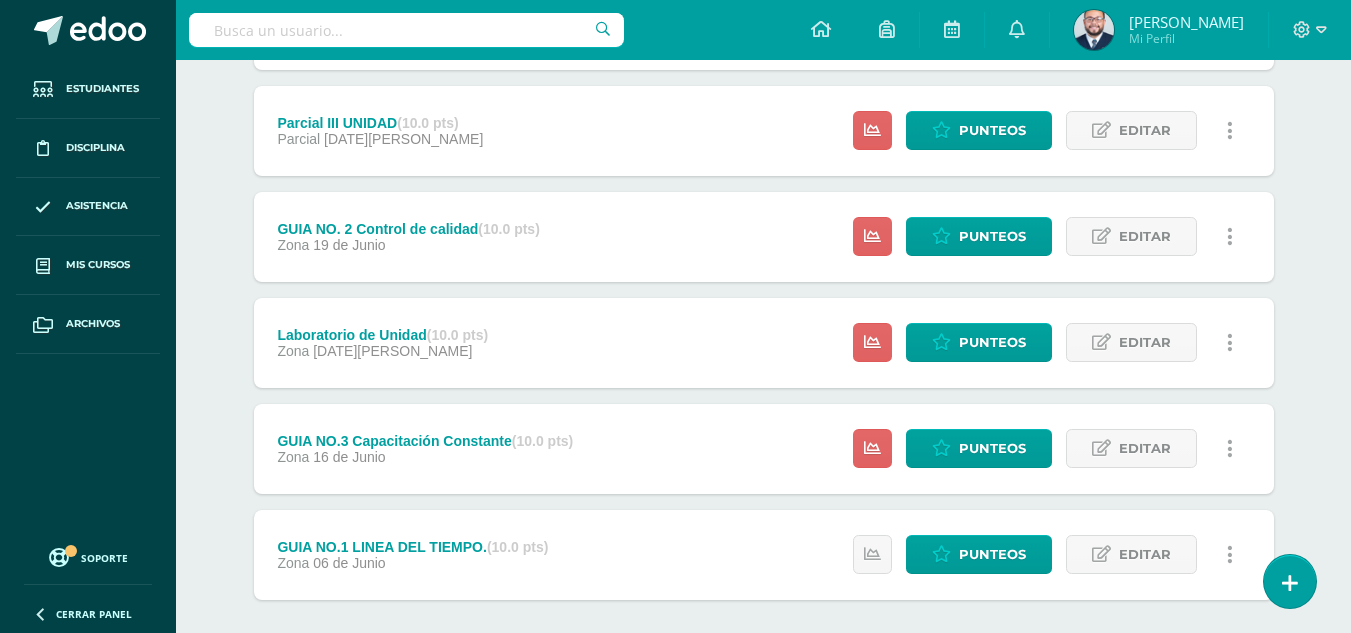 click on "GUIA NO.3 Capacitación Constante  (10.0 pts)
Zona
[DATE][PERSON_NAME]" at bounding box center (426, 449) 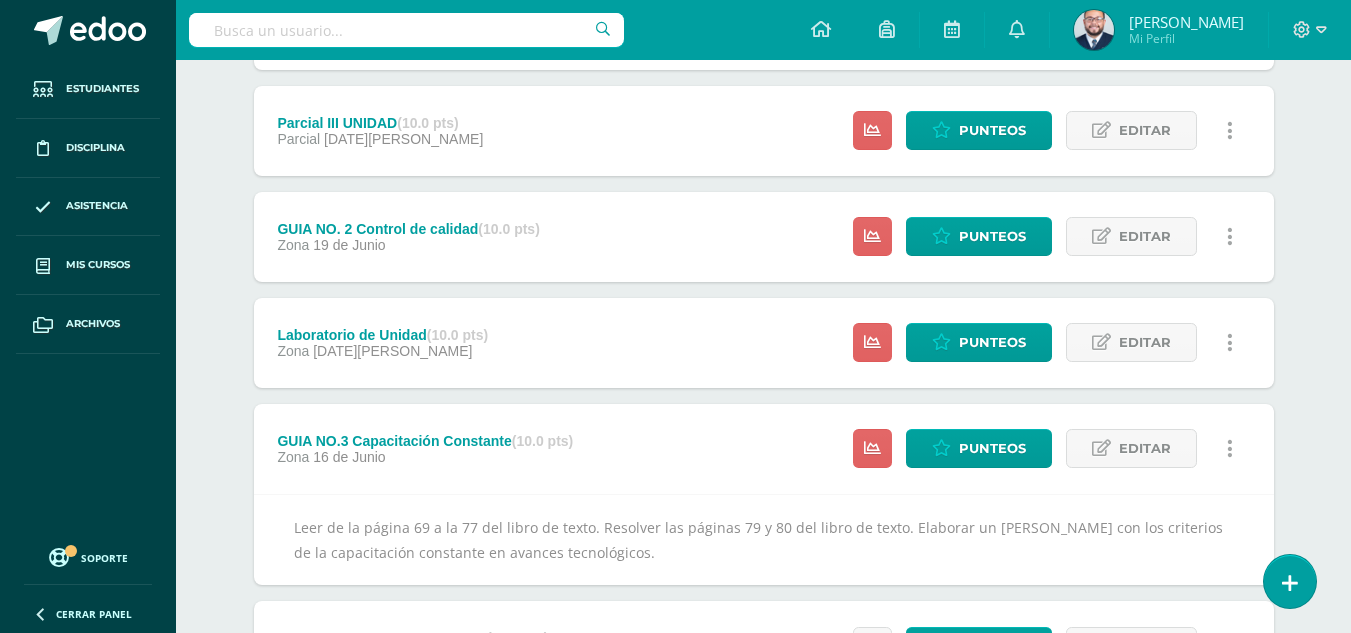 click on "GUIA NO. 2 Control de calidad  (10.0 pts)
Zona
[DATE][PERSON_NAME]" at bounding box center (409, 237) 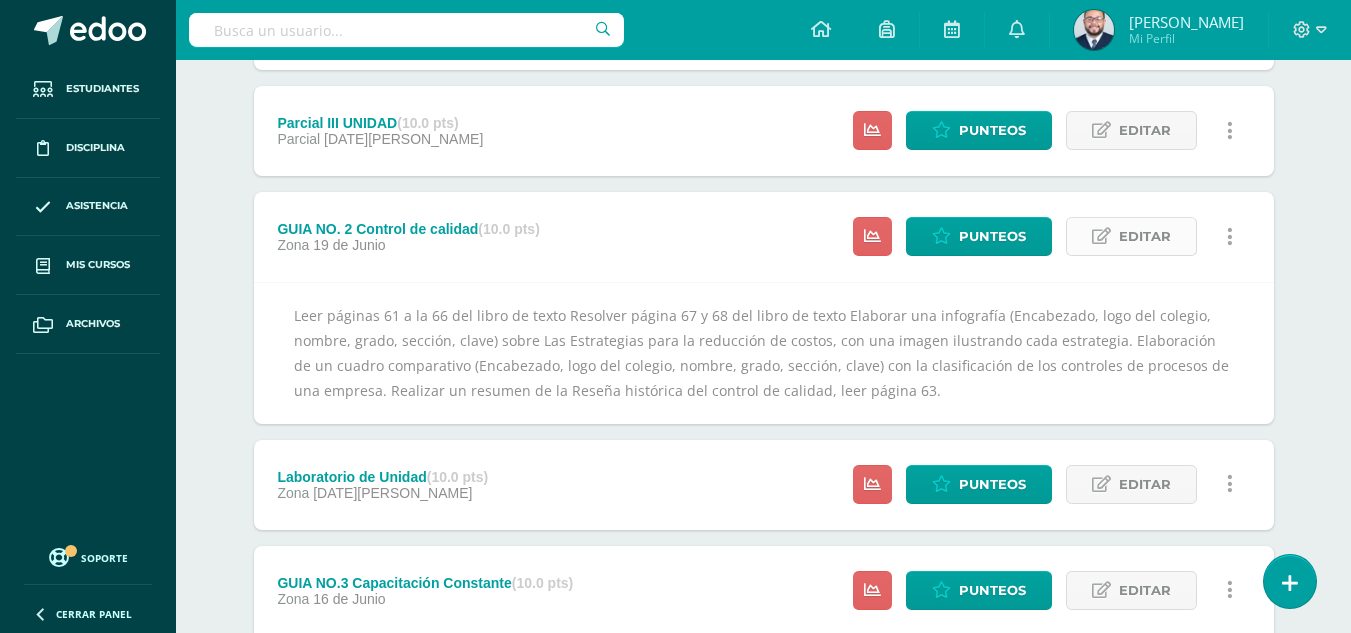 click on "Editar" at bounding box center (1145, 236) 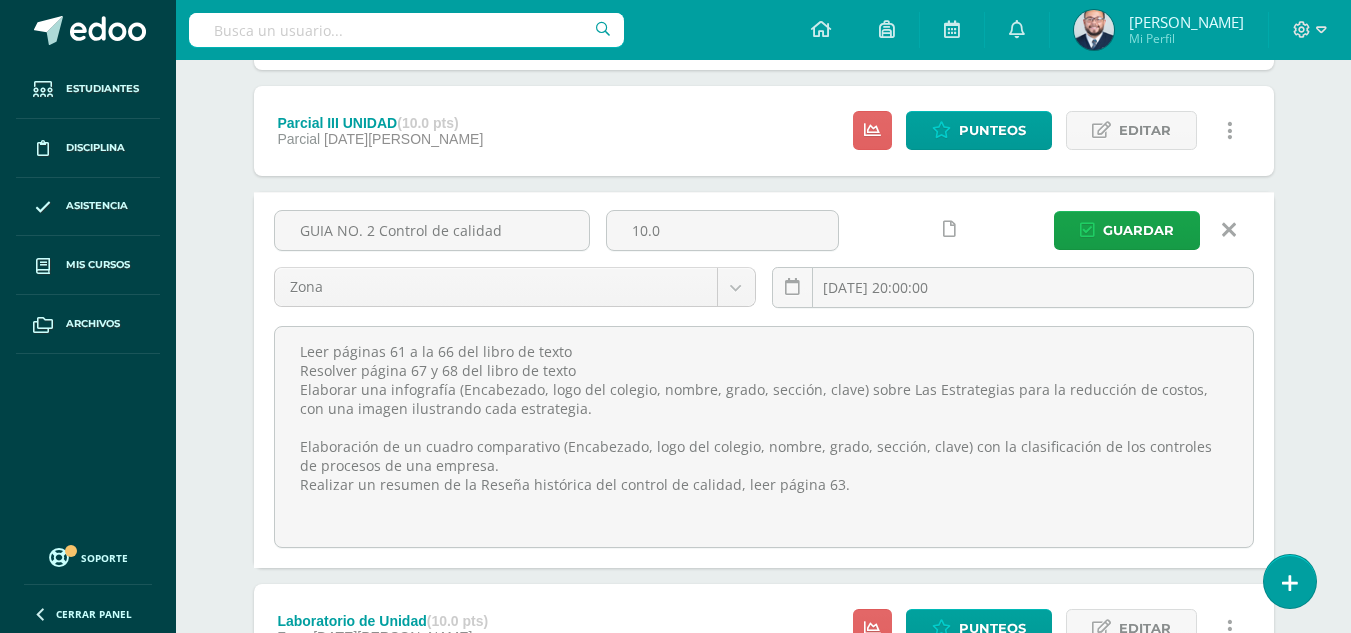 click on "Unidad 3                             Unidad 1 Unidad 2 Unidad 3 Unidad 4 Resumen de unidad
Descargar como HTML
Descargar como PDF
Descargar como XLS
Subir actividades en masa
Enviar punteos a revision
Historial de actividad
¿Estás seguro que deseas  Enviar a revisión  las notas de este curso?
Esta acción  enviará una notificación a tu supervisor y no podrás eliminar o cambiar tus notas.  Esta acción no podrá ser revertida a menos que se te conceda permiso
Cancelar
Enviar a revisión
Creación  y  Calificación   en masa.
Para poder crear actividades y calificar las mismas  33" at bounding box center [764, 477] 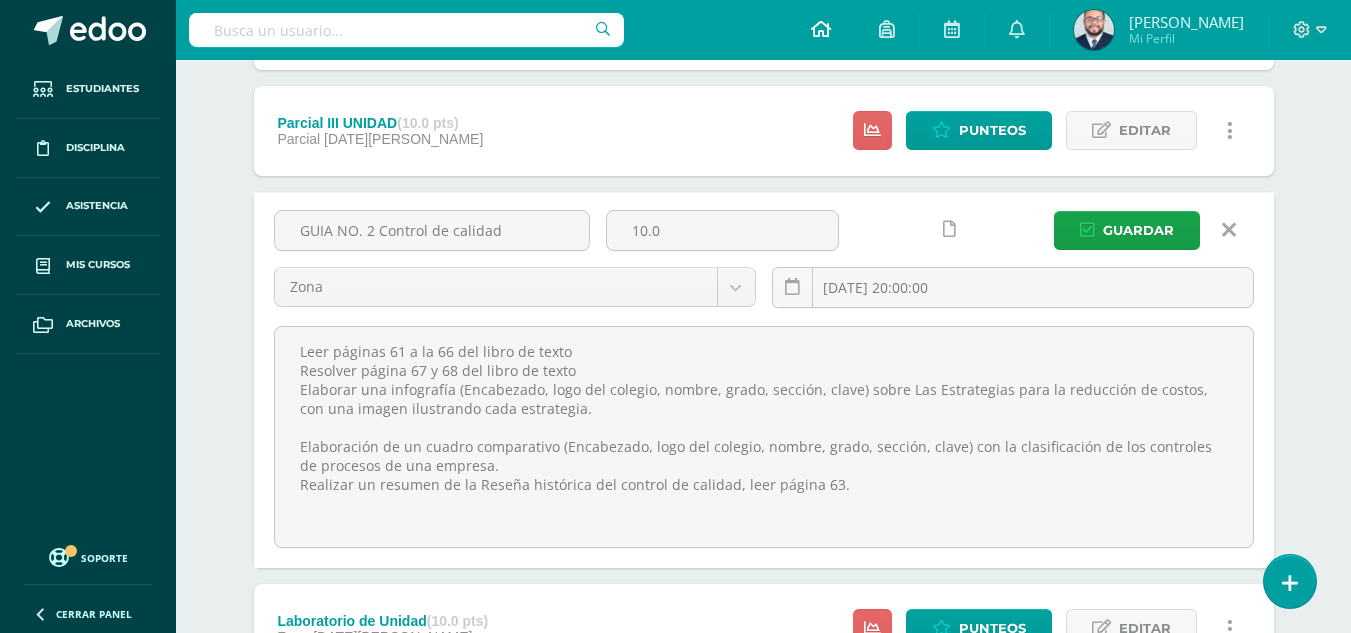 click at bounding box center [821, 30] 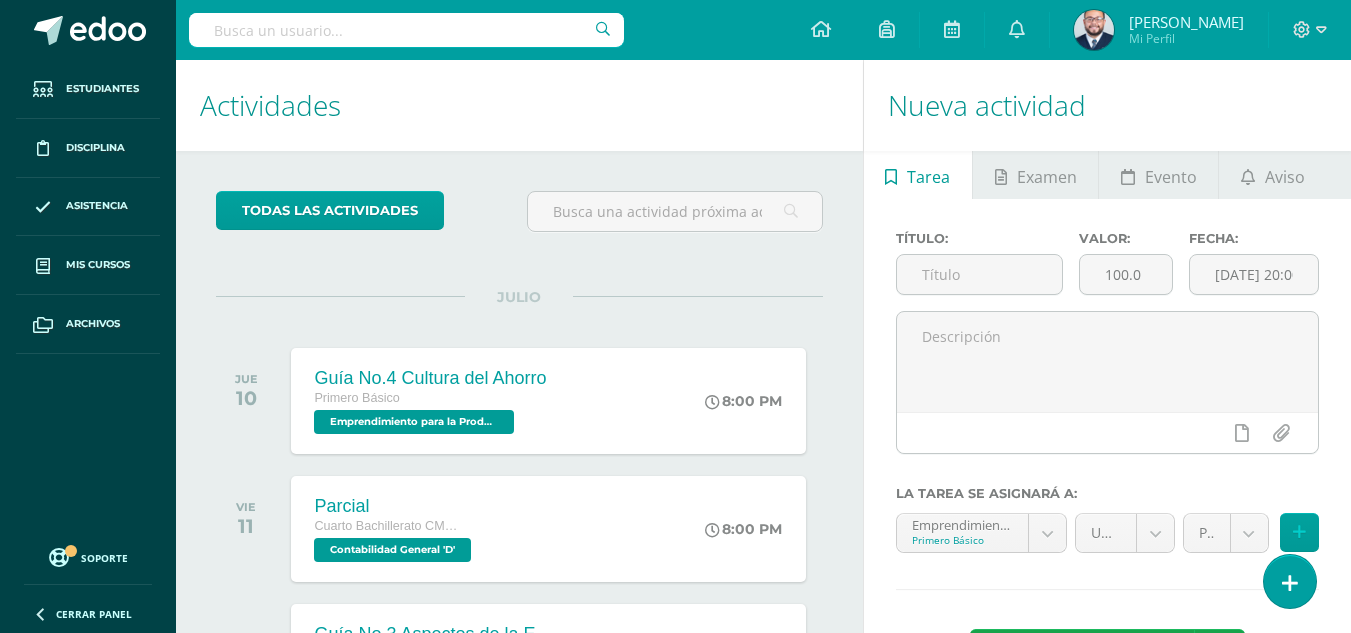 scroll, scrollTop: 0, scrollLeft: 0, axis: both 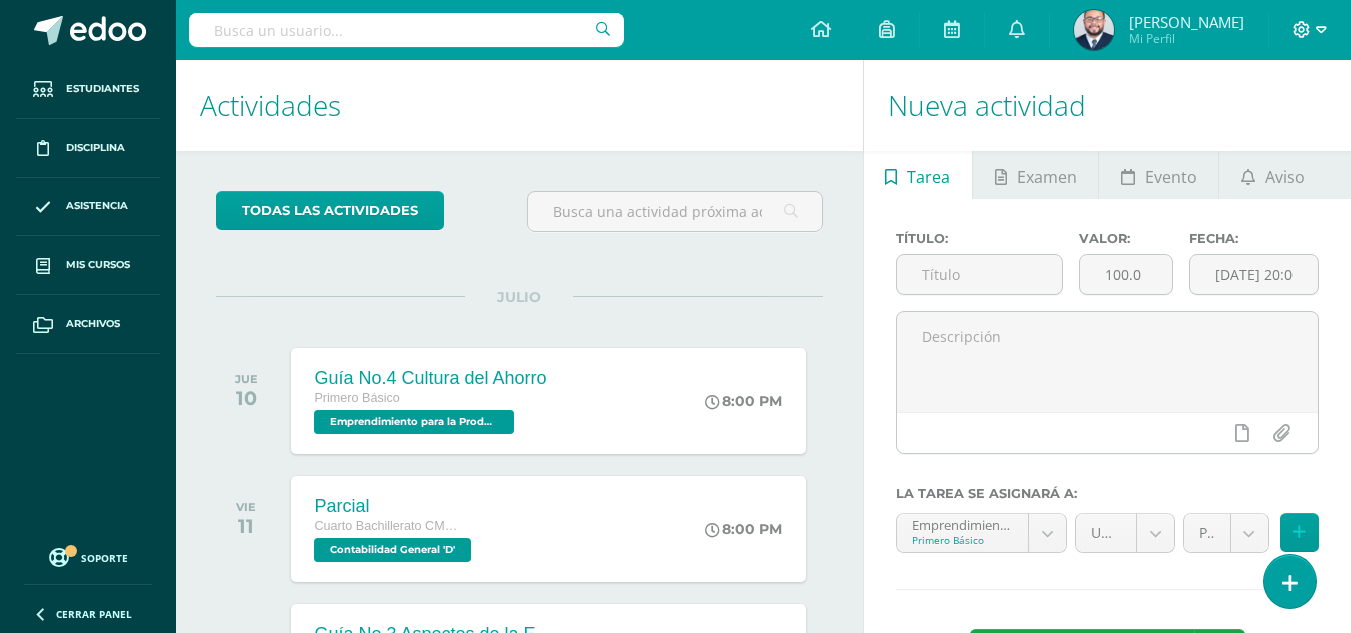 click 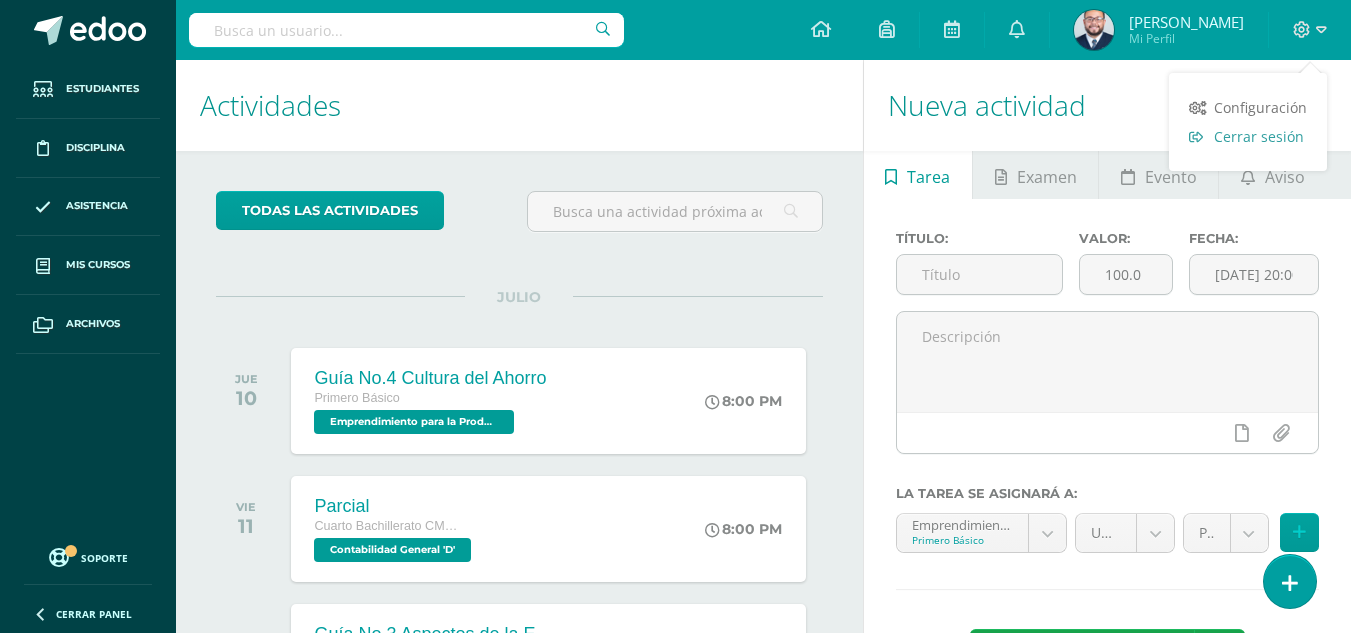 click on "Cerrar sesión" at bounding box center (1259, 136) 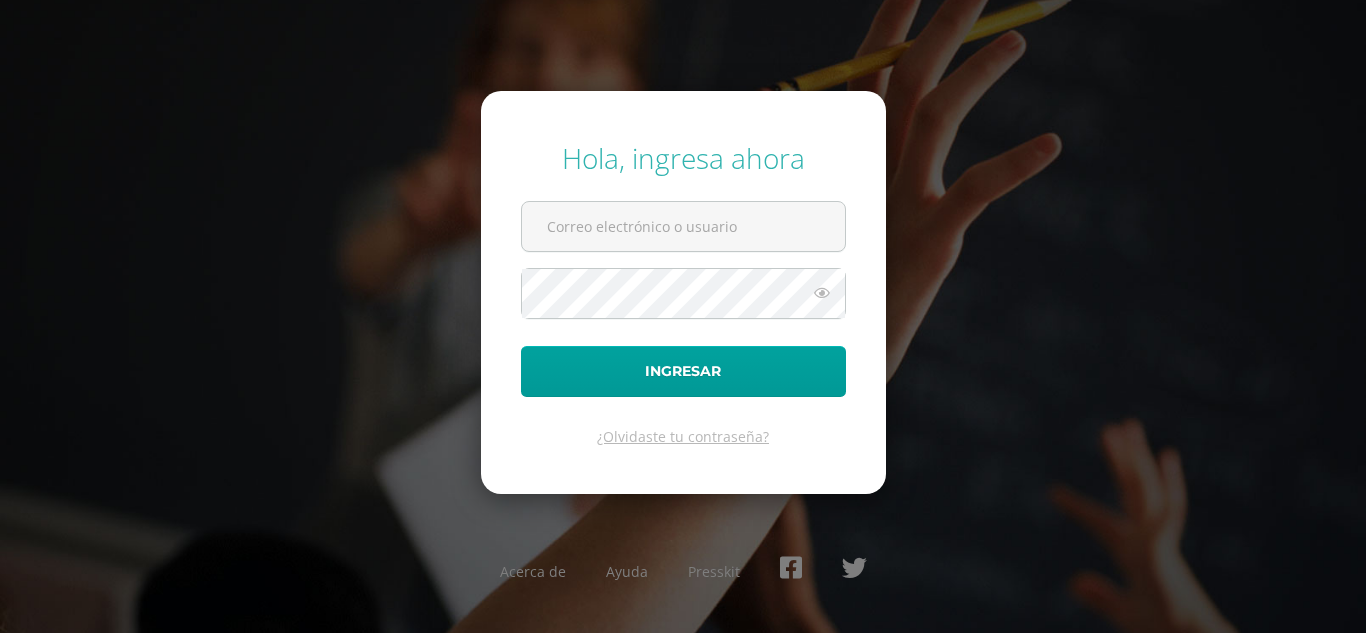scroll, scrollTop: 0, scrollLeft: 0, axis: both 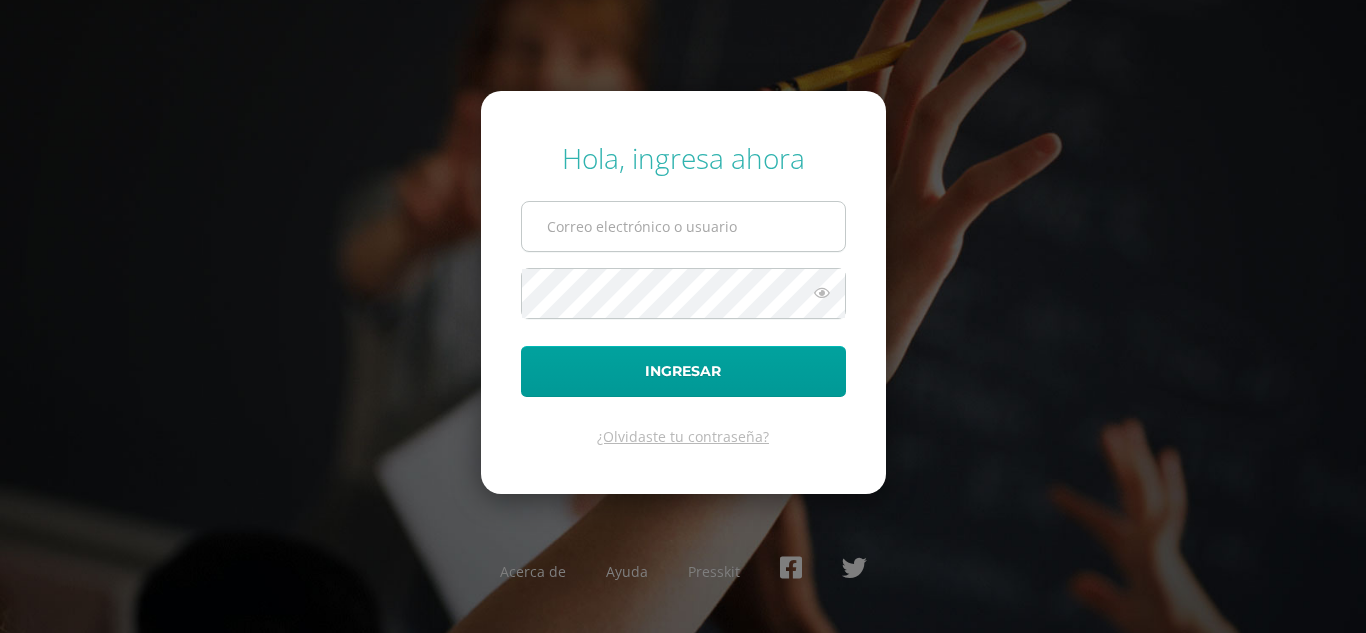 click at bounding box center (683, 226) 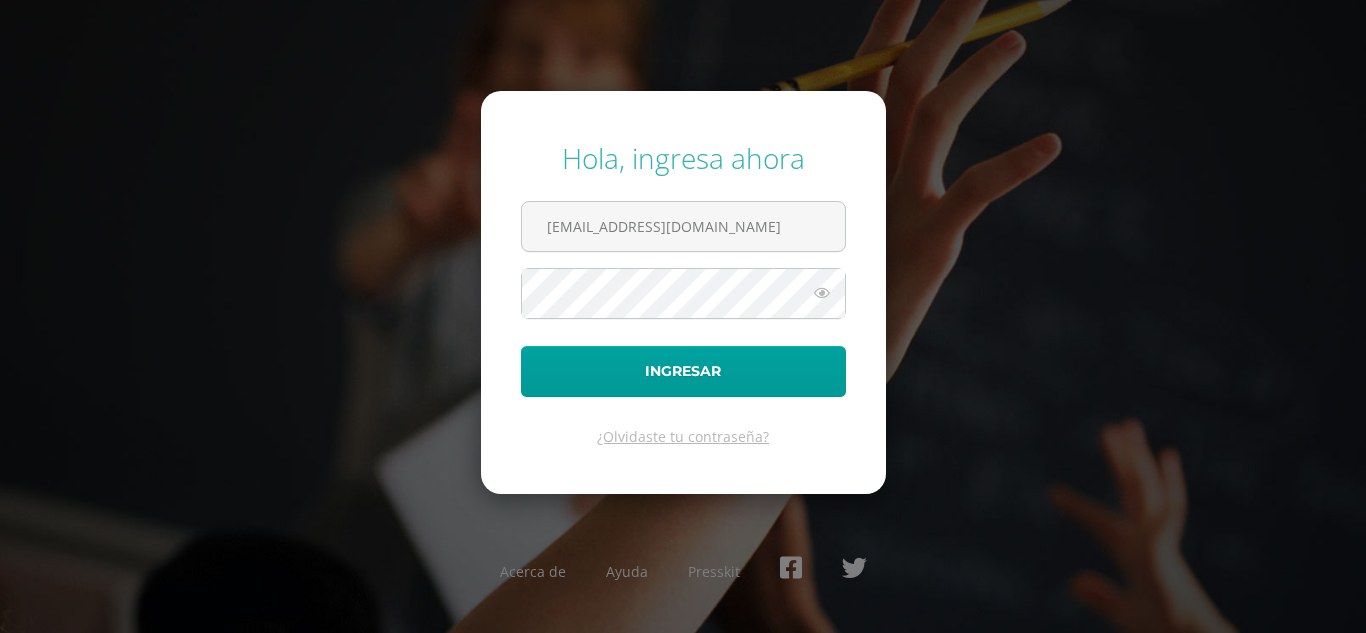 click at bounding box center (822, 293) 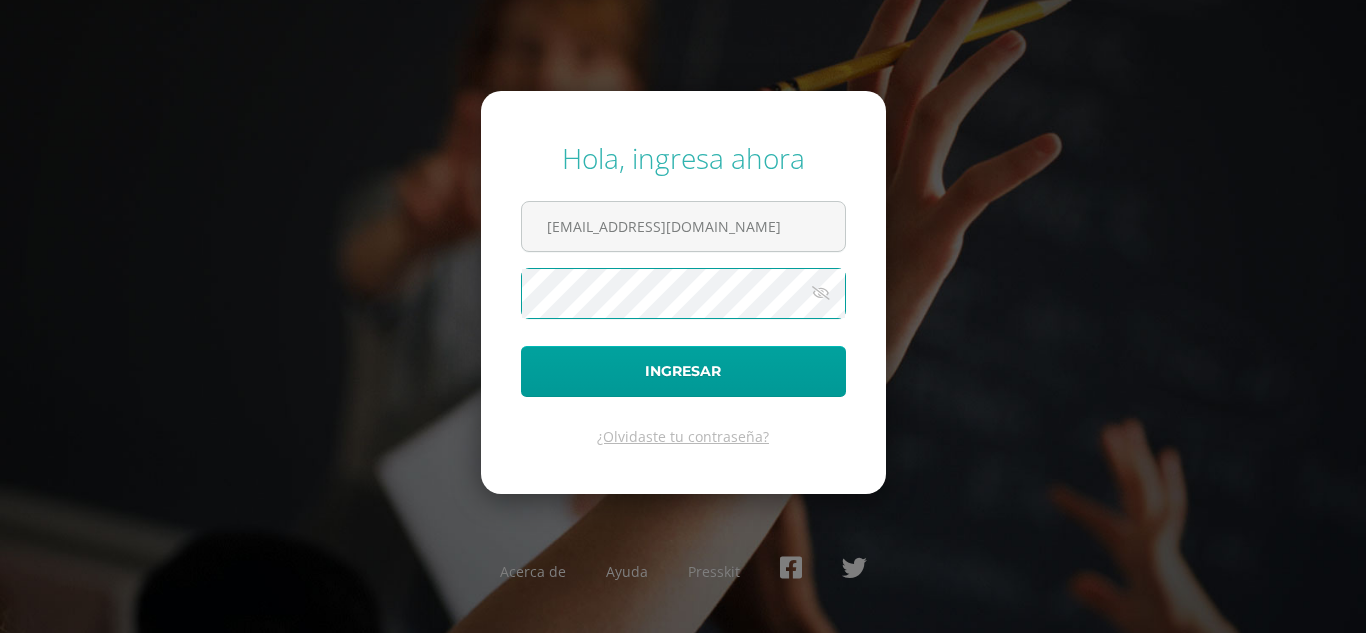 click on "Ingresar" at bounding box center [683, 371] 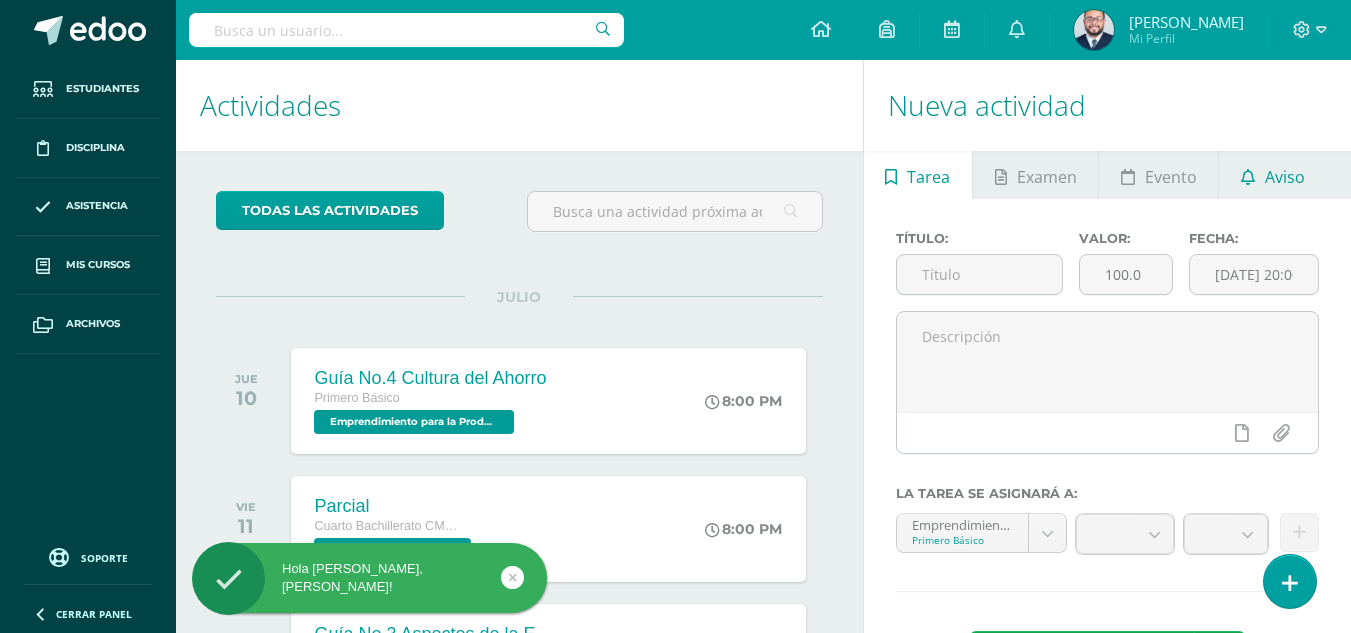 scroll, scrollTop: 0, scrollLeft: 0, axis: both 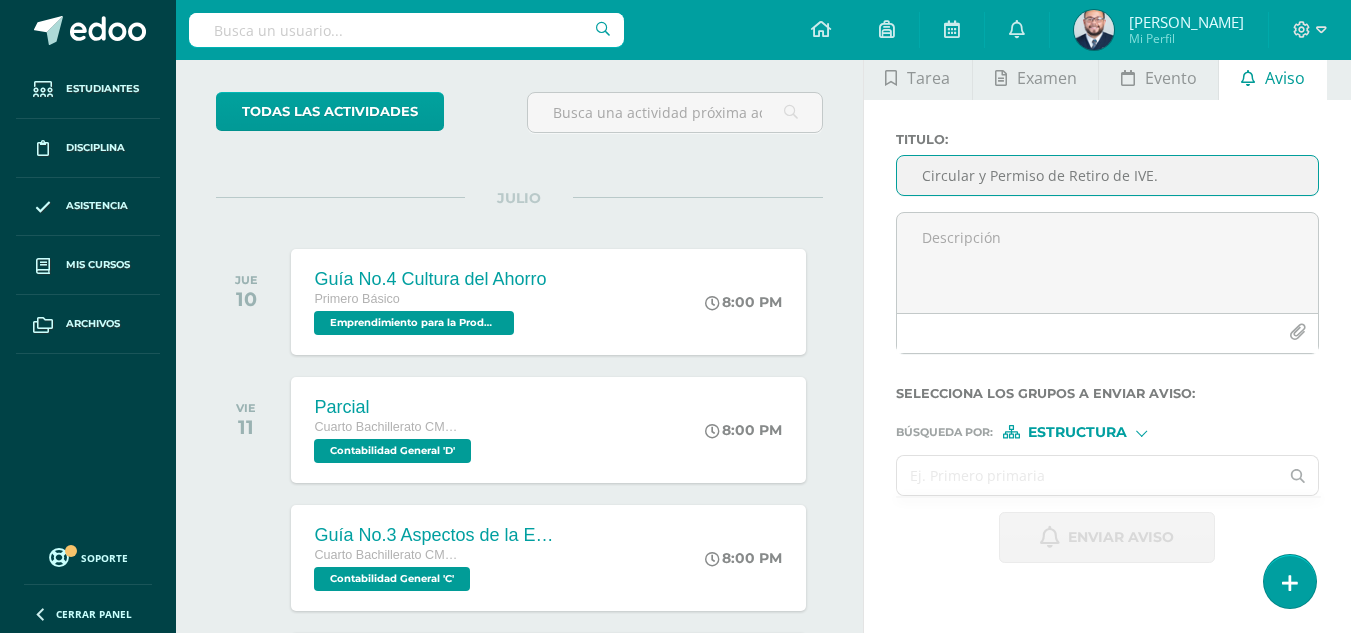 type on "Circular y Permiso de Retiro de IVE." 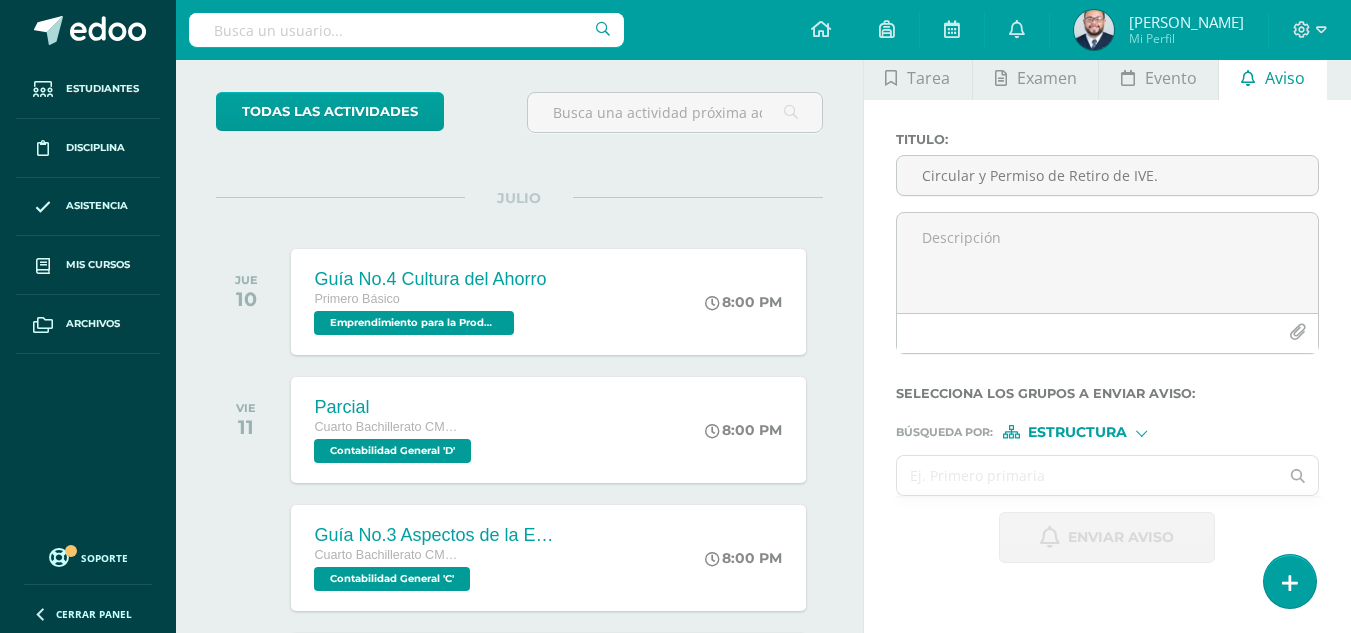click at bounding box center (1088, 475) 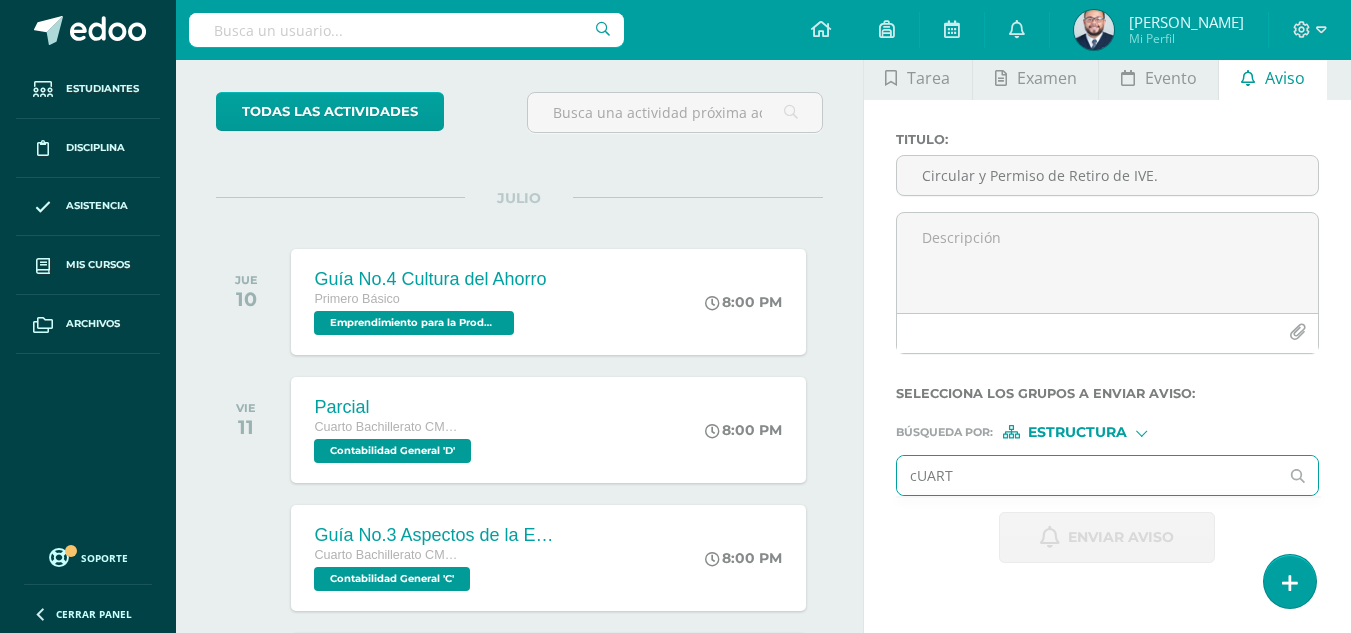 type on "cUARTO" 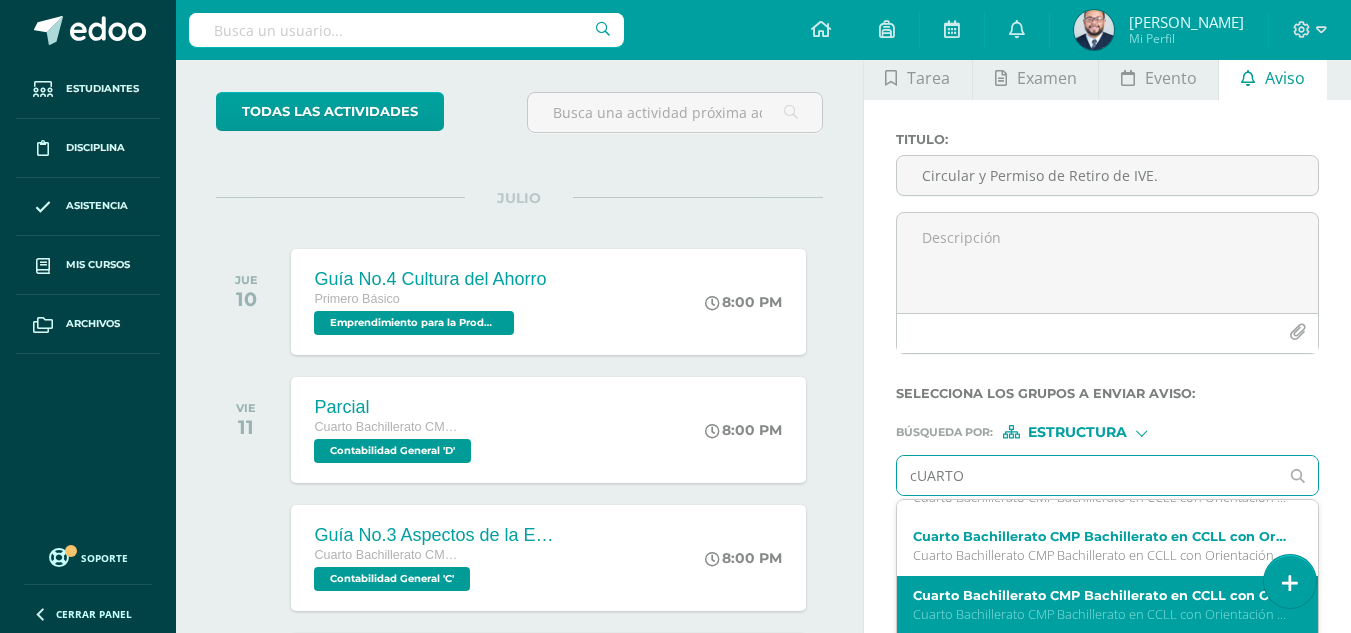 scroll, scrollTop: 200, scrollLeft: 0, axis: vertical 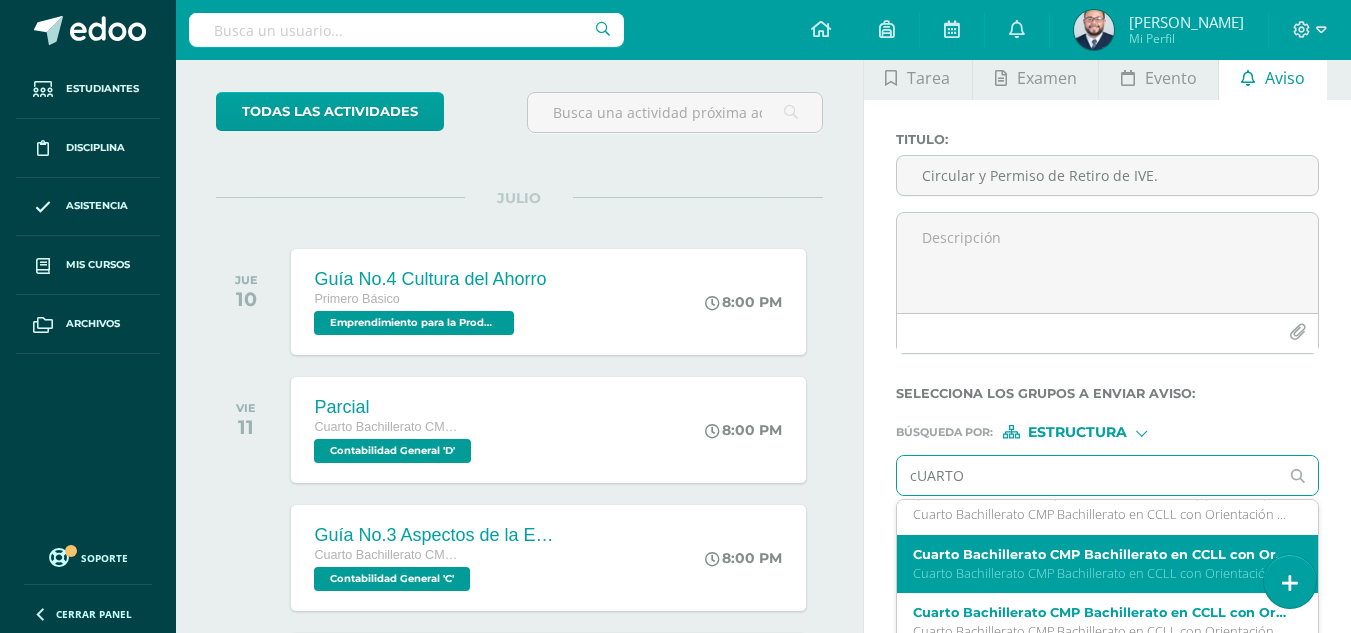 click on "Cuarto Bachillerato CMP Bachillerato en CCLL con Orientación en Computación Méritos y Deméritos 4to. Bach. en CCLL. &quot;C&quot; C" at bounding box center (1100, 554) 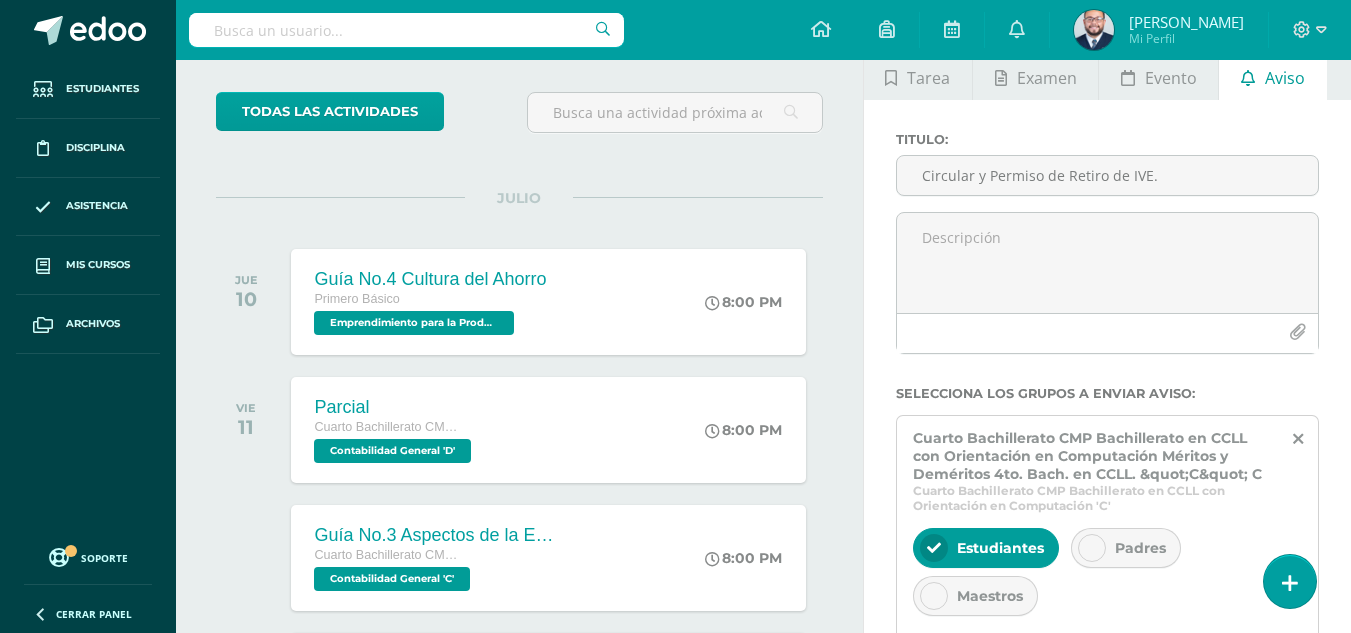scroll, scrollTop: 199, scrollLeft: 0, axis: vertical 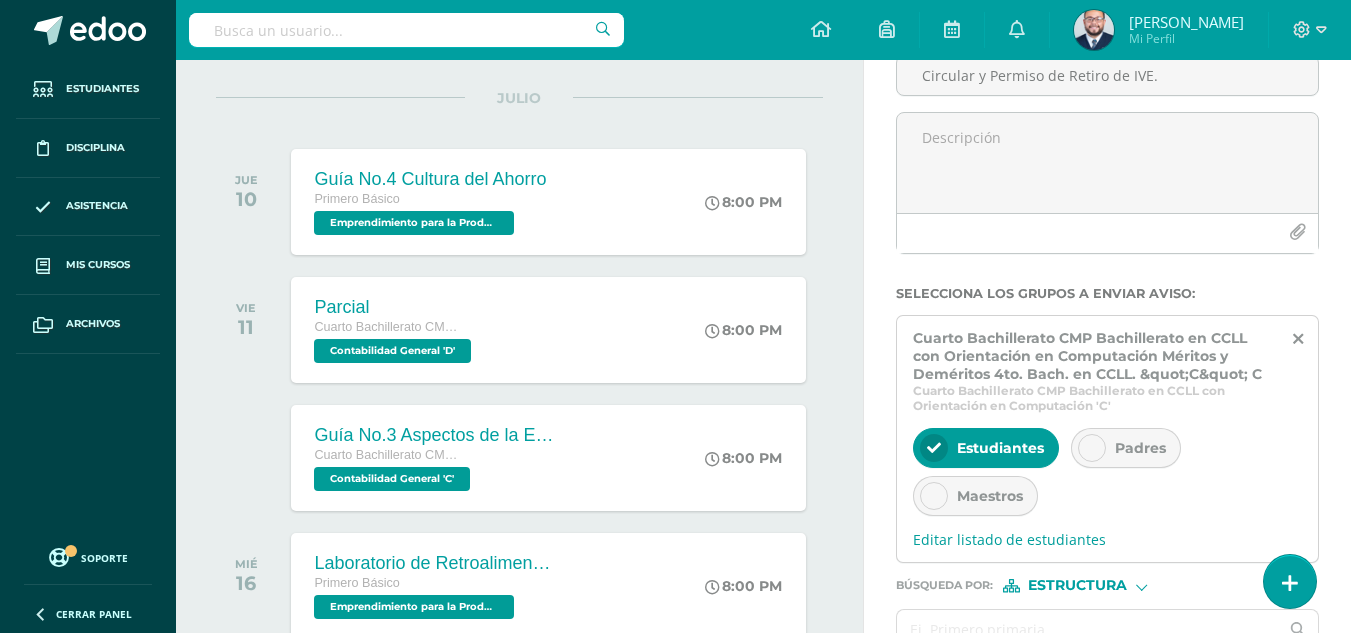 click at bounding box center [1092, 448] 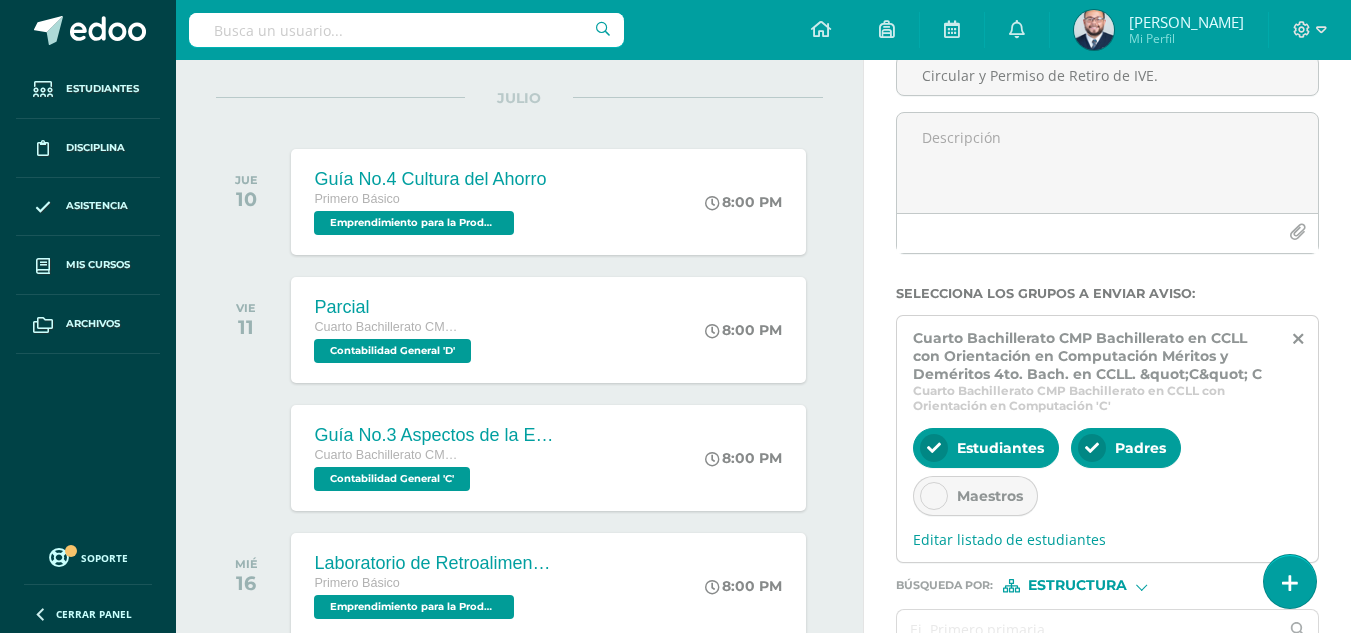 click at bounding box center (1092, 448) 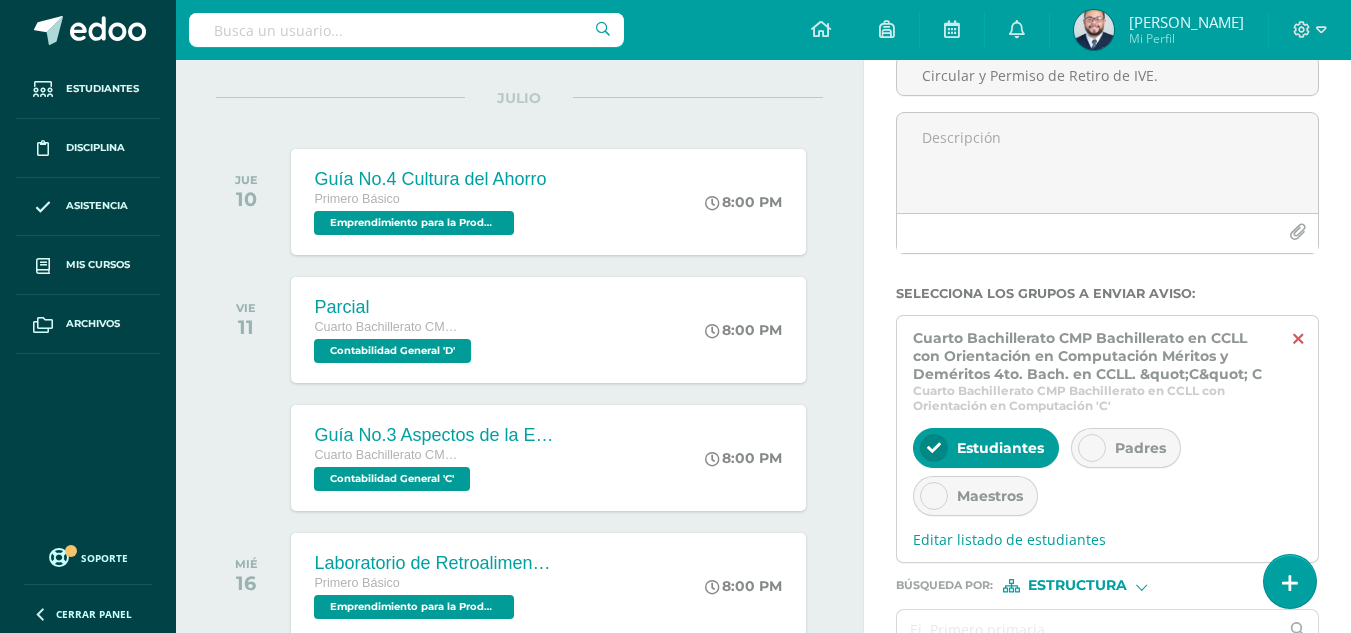 click at bounding box center (1298, 339) 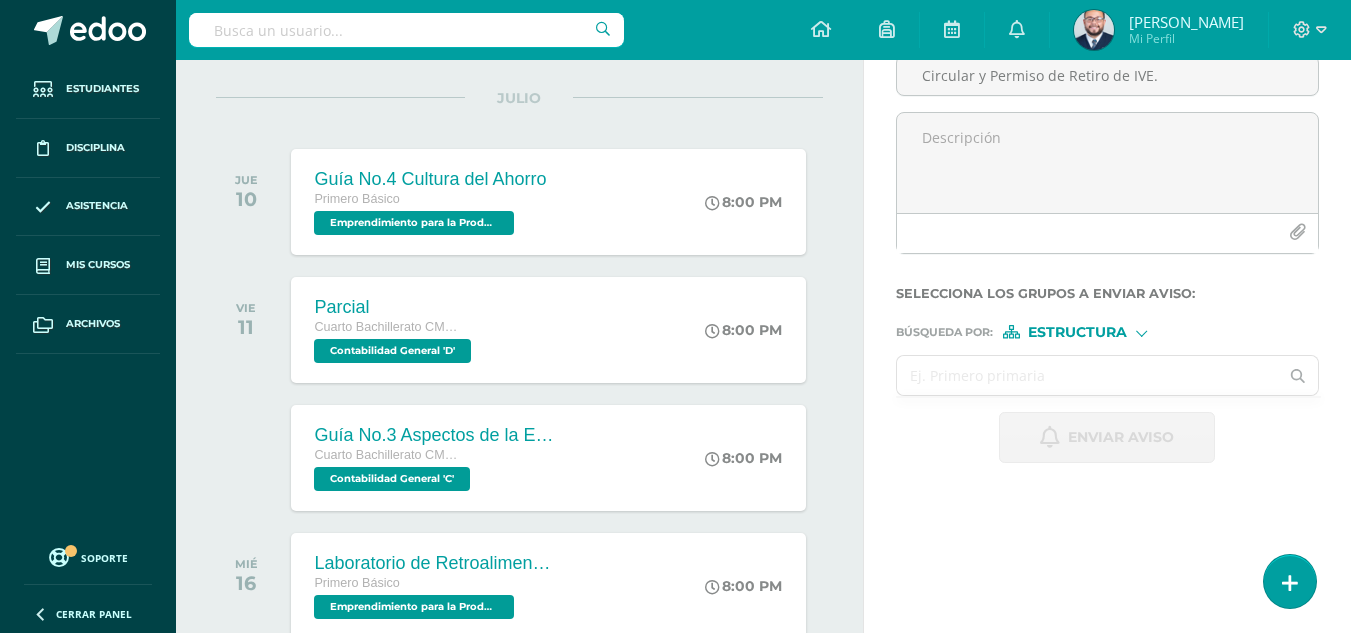 click at bounding box center [1088, 375] 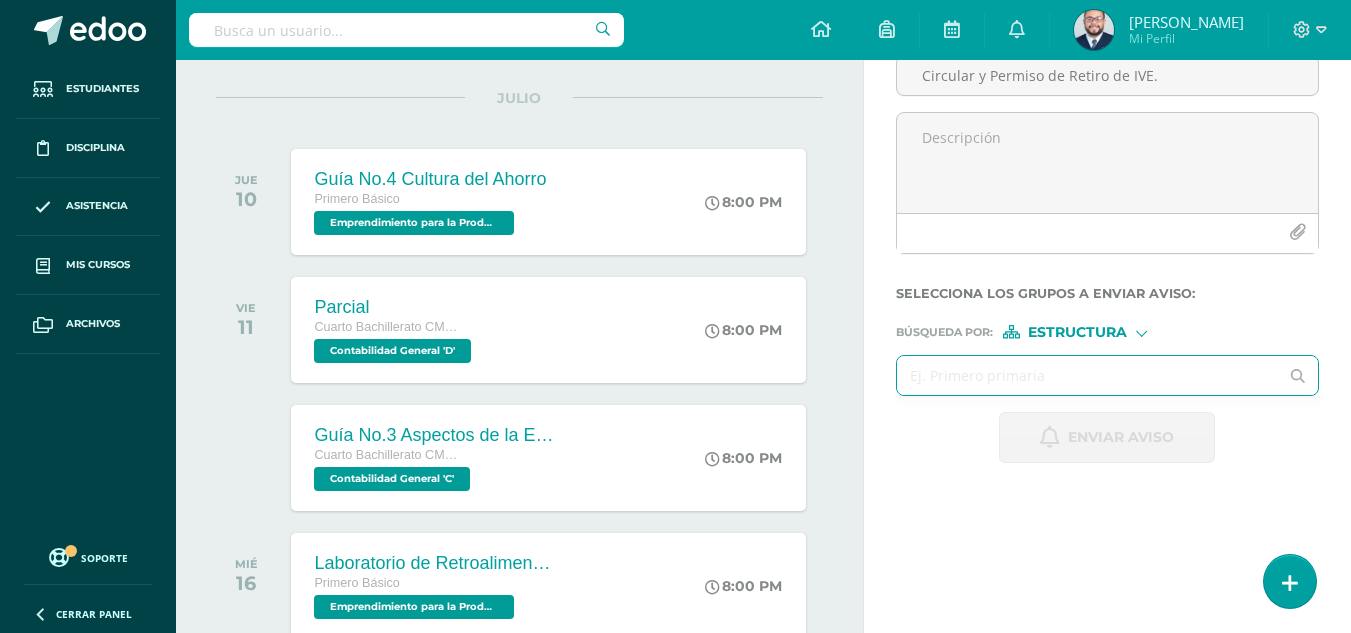 scroll, scrollTop: 299, scrollLeft: 0, axis: vertical 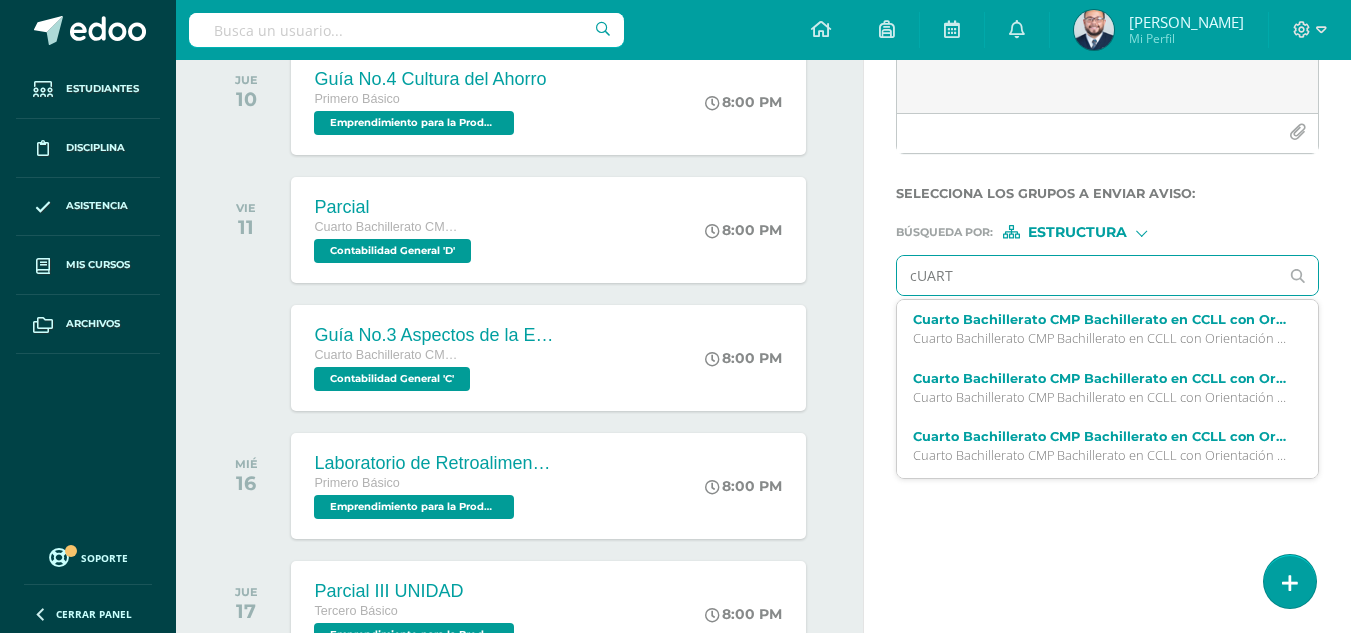 type on "cUARTO" 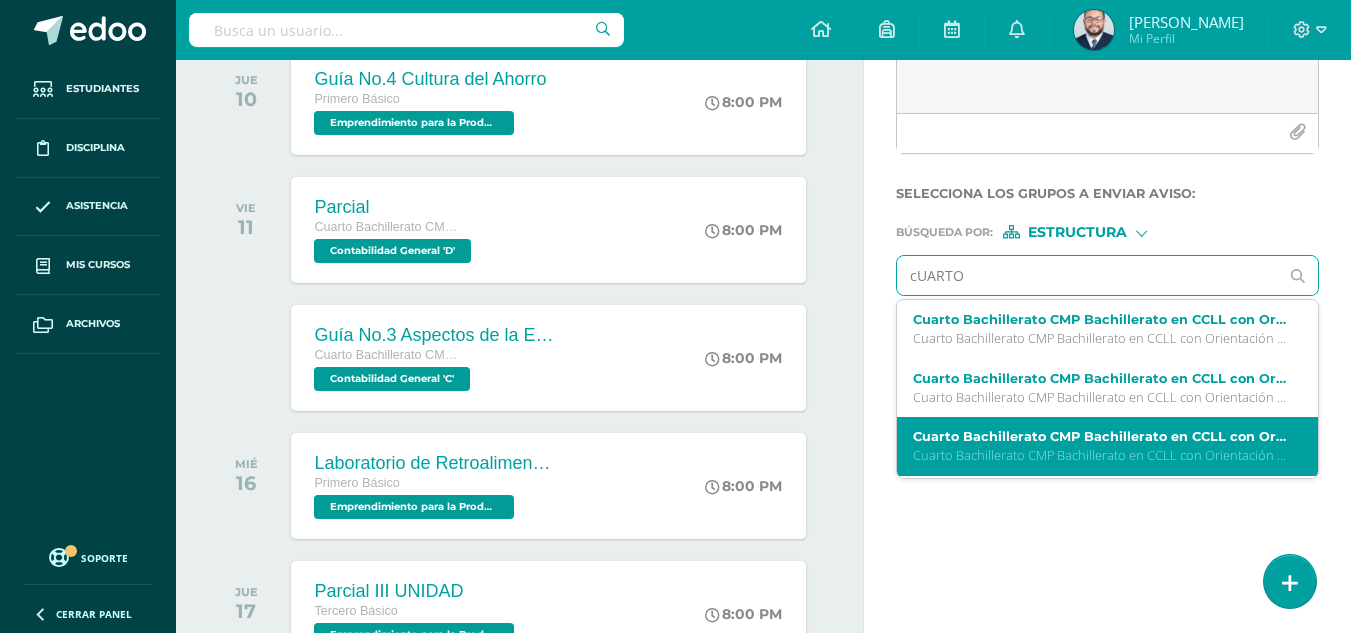 click on "Cuarto Bachillerato CMP Bachillerato en CCLL con Orientación en Computación Contabilidad General E" at bounding box center [1100, 436] 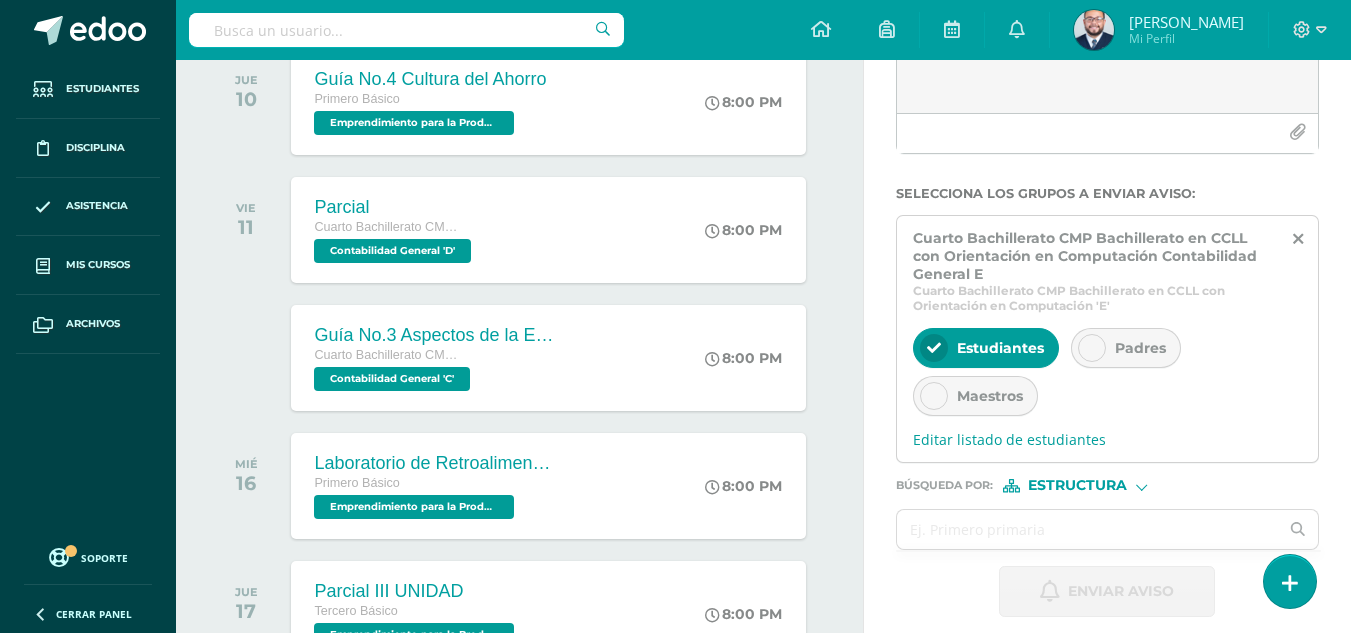 click at bounding box center (1092, 348) 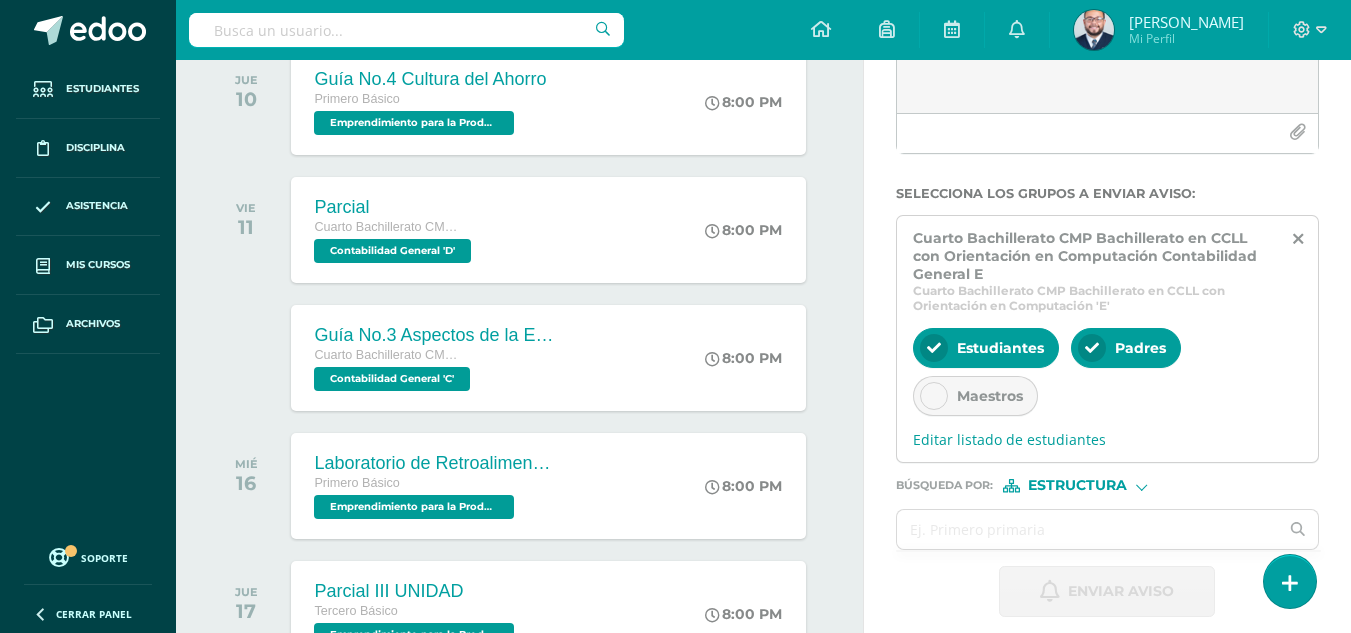 drag, startPoint x: 1099, startPoint y: 480, endPoint x: 1188, endPoint y: 465, distance: 90.255196 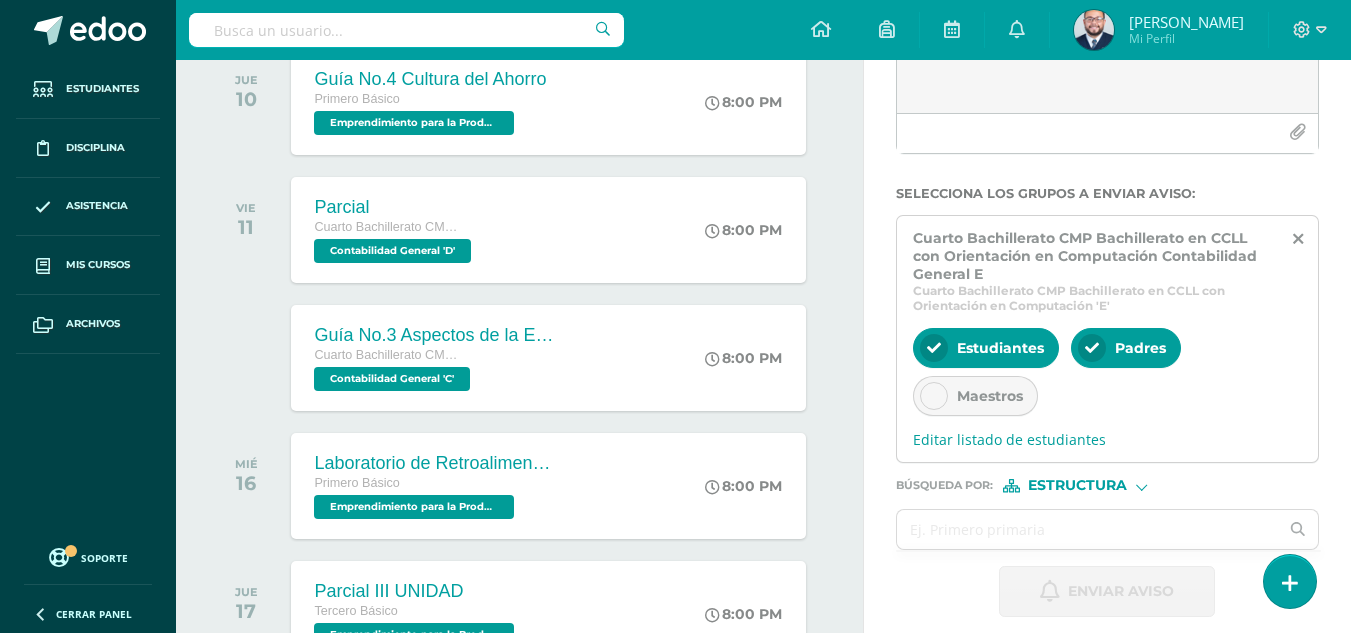 click on "Búsqueda por : Estructura Estructura Persona" at bounding box center (1107, 478) 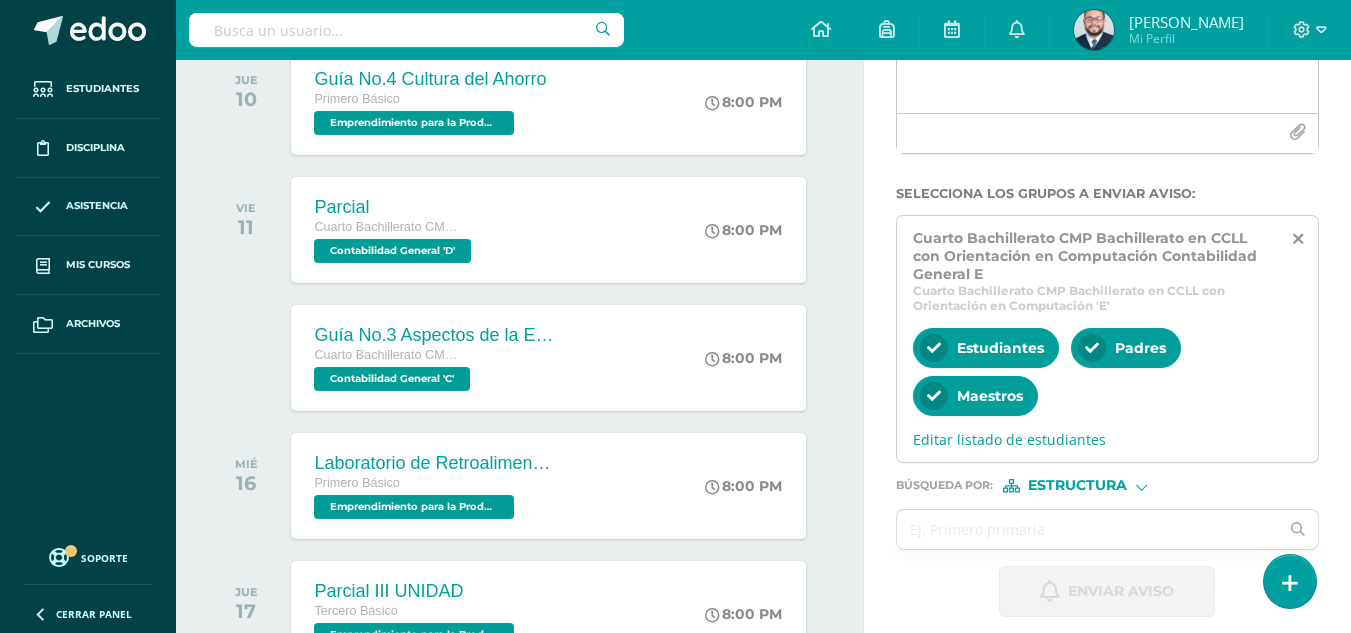 scroll, scrollTop: 199, scrollLeft: 0, axis: vertical 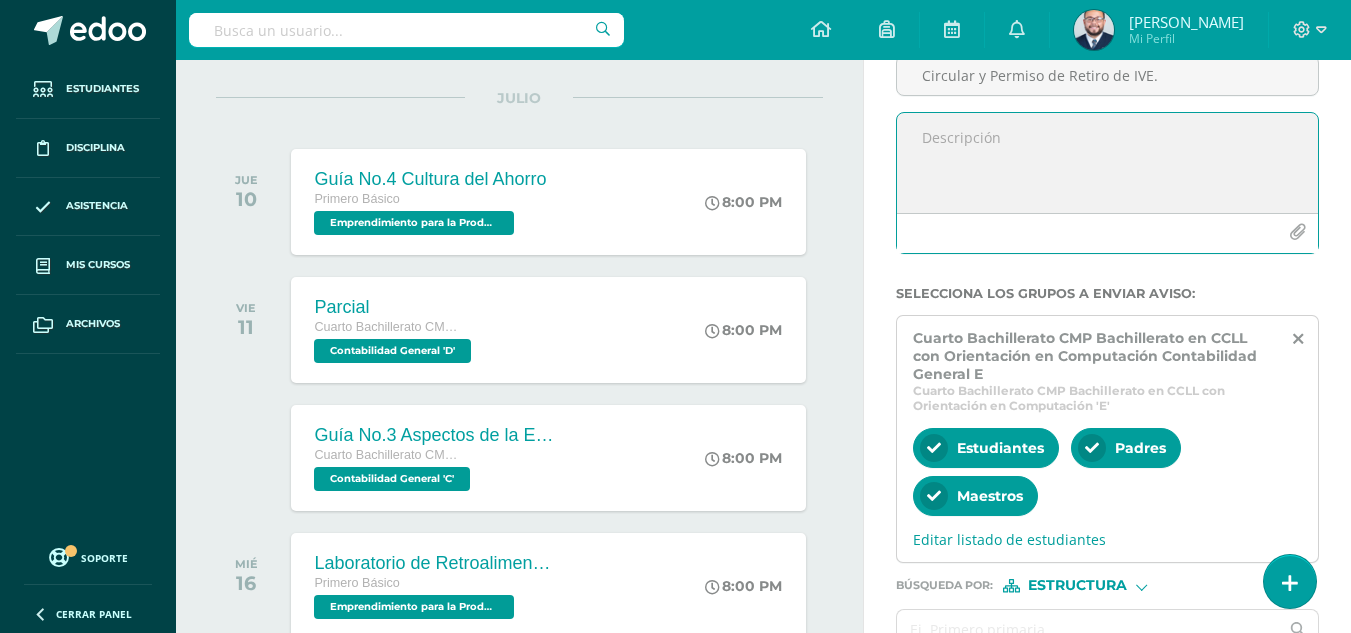 click at bounding box center [1107, 163] 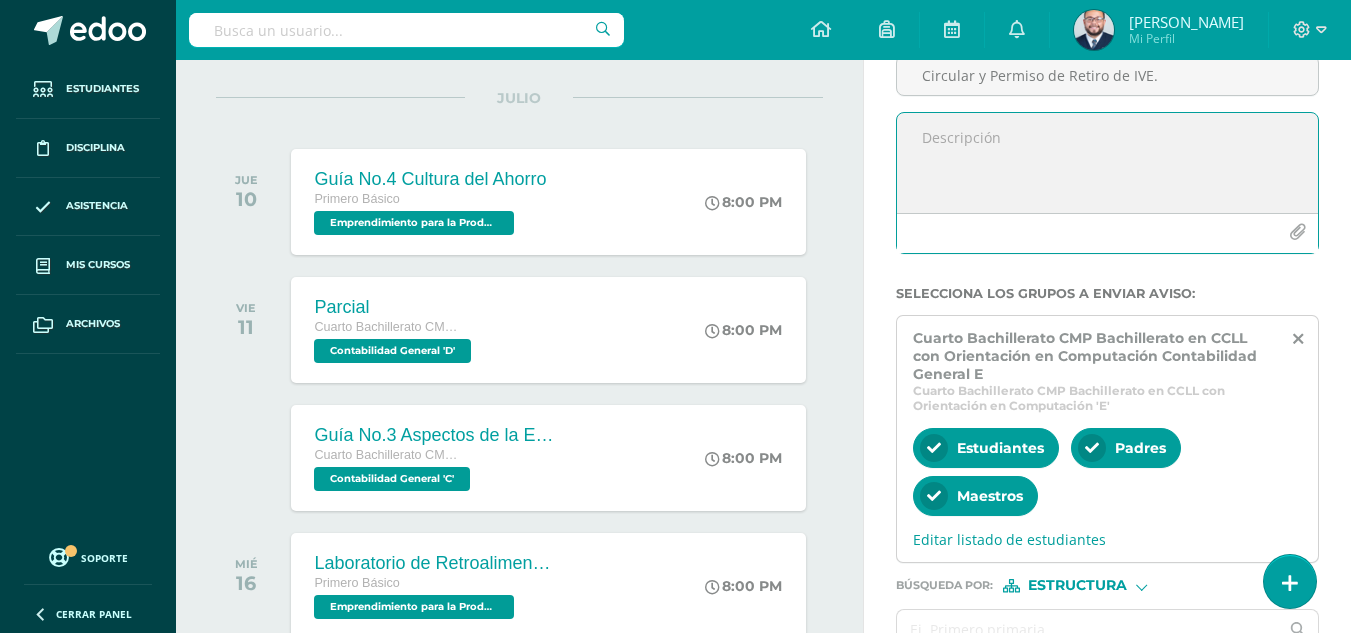 paste on "Buenas tardes Jóvenes, un gusto saludarlos.
Les recuerdo de traer la confirmación de asistencia al Retiro por favor, la deben de entregar en el Departamento de pastoral.
Cualquier duda o comentario, quedo a la orden.
[GEOGRAPHIC_DATA]." 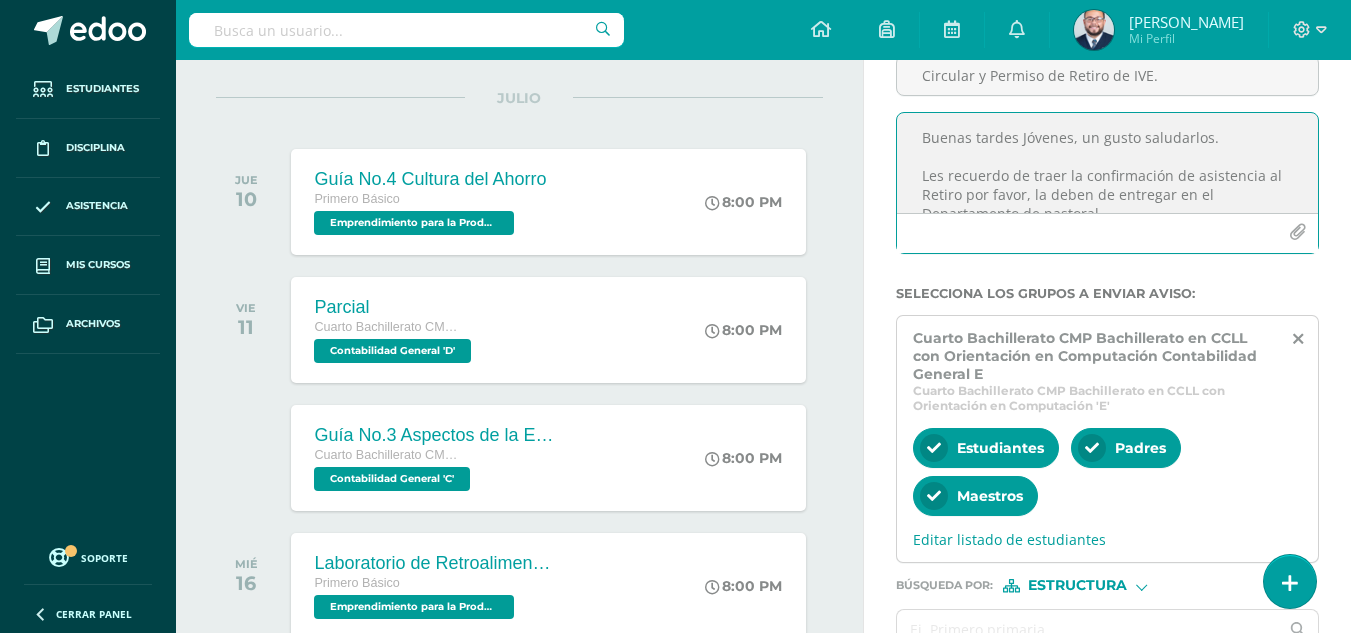 scroll, scrollTop: 105, scrollLeft: 0, axis: vertical 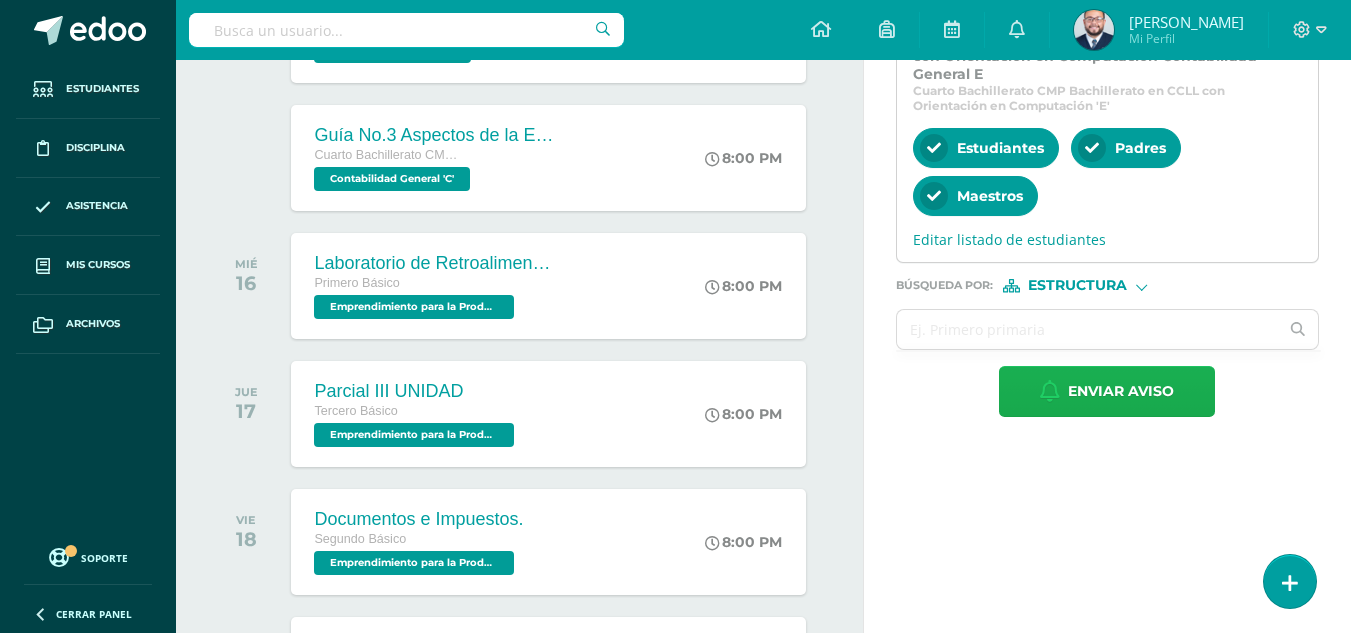 type on "Buenas tardes Jóvenes, un gusto saludarlos.
Les recuerdo de traer la confirmación de asistencia al Retiro por favor, la deben de entregar en el Departamento de pastoral.
Cualquier duda o comentario, quedo a la orden.
[GEOGRAPHIC_DATA]." 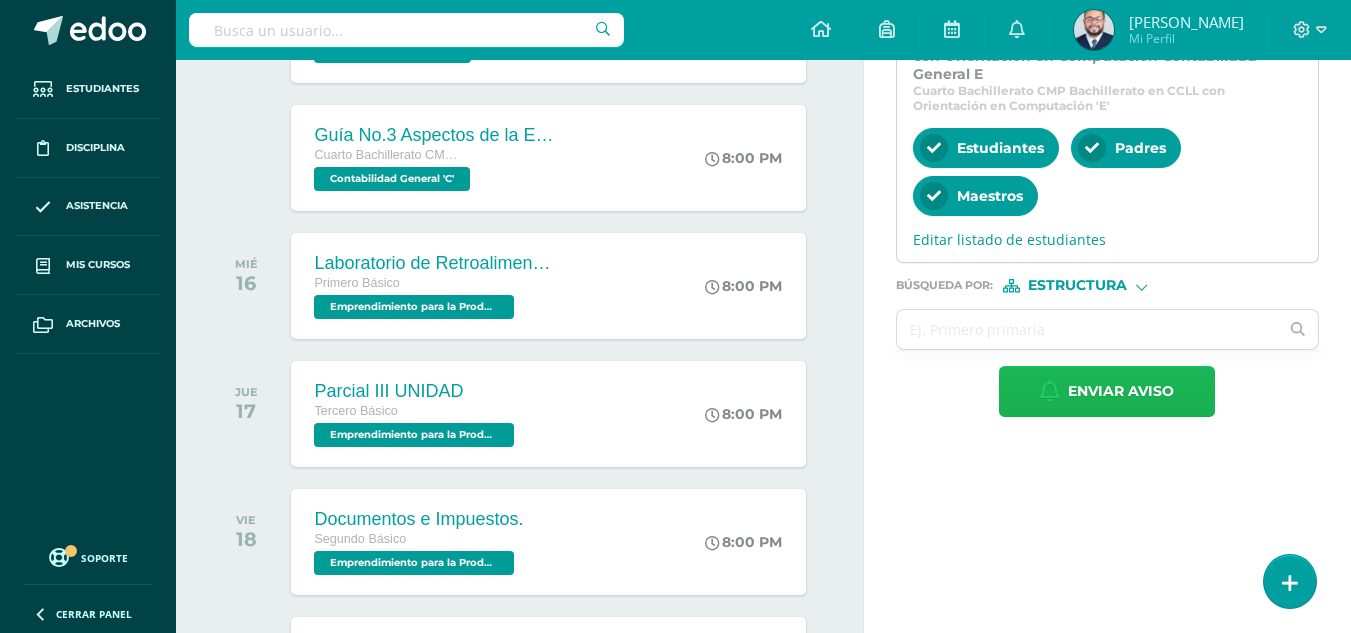 click on "Enviar aviso" at bounding box center (1121, 391) 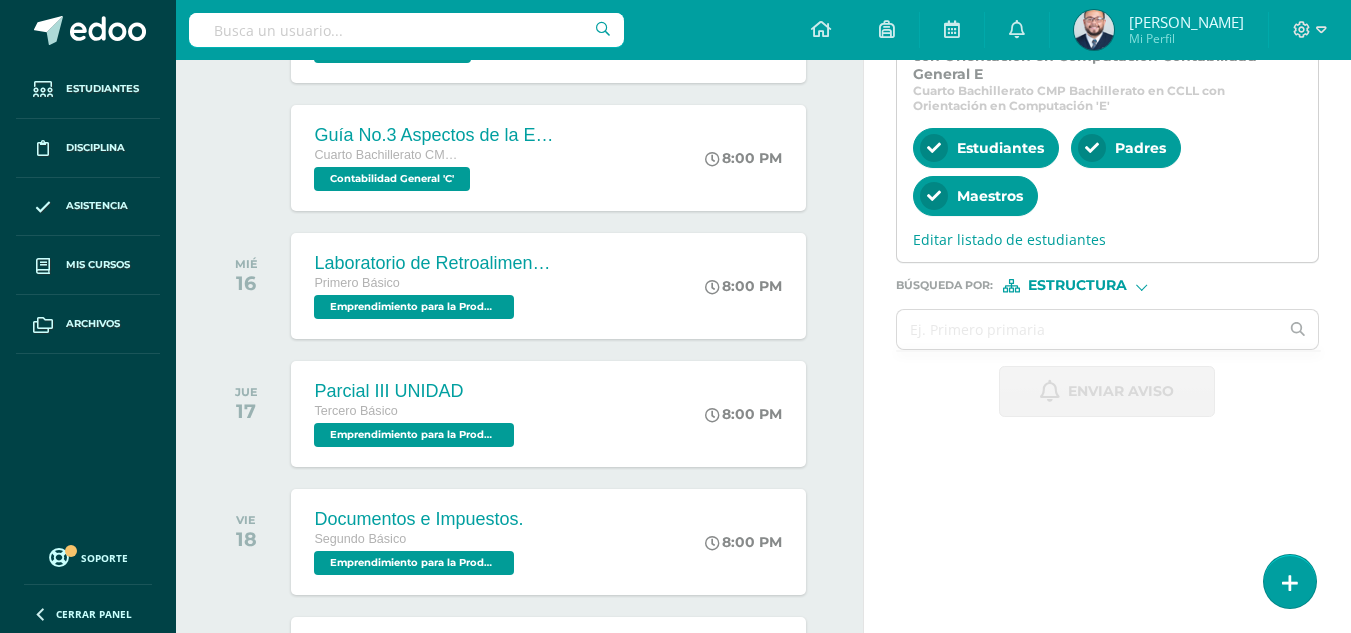 scroll, scrollTop: 0, scrollLeft: 0, axis: both 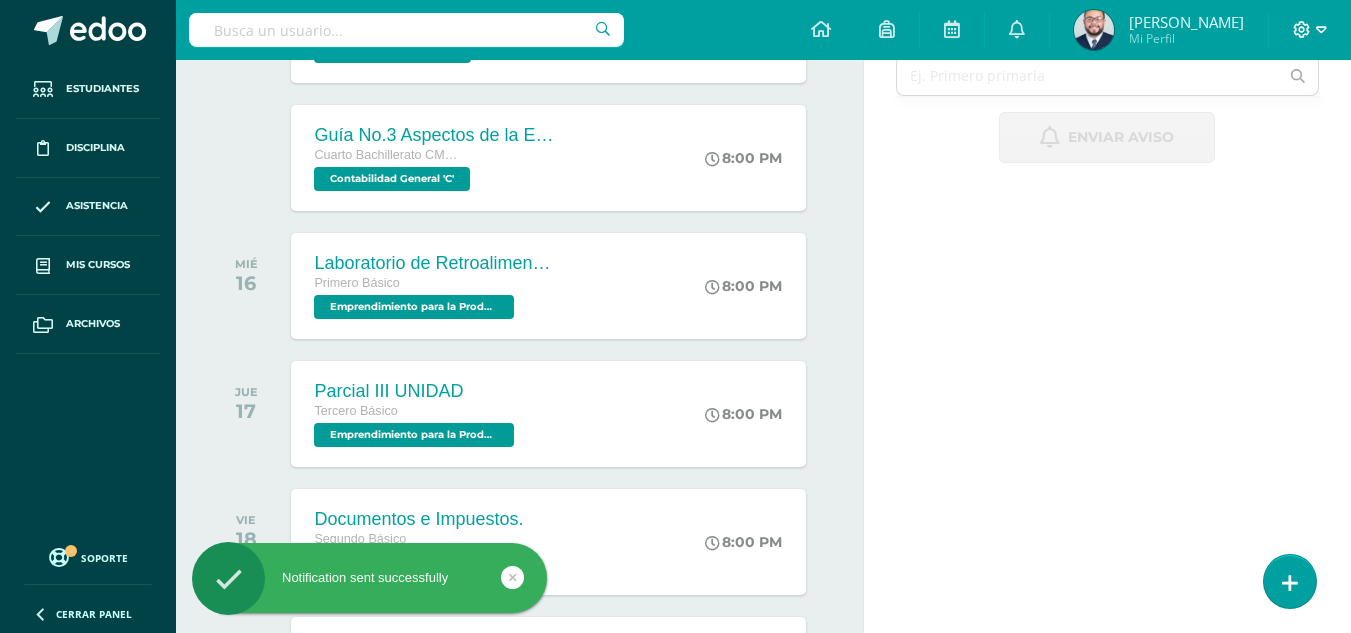 click 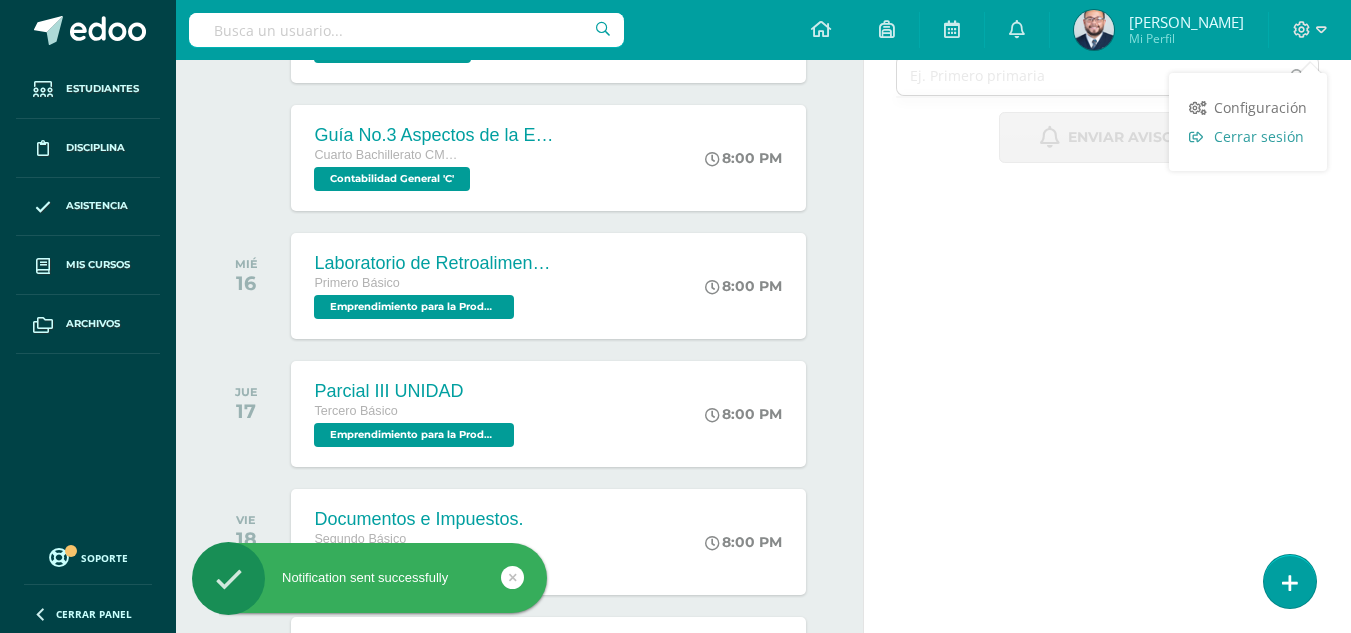 click on "Cerrar sesión" at bounding box center (1259, 136) 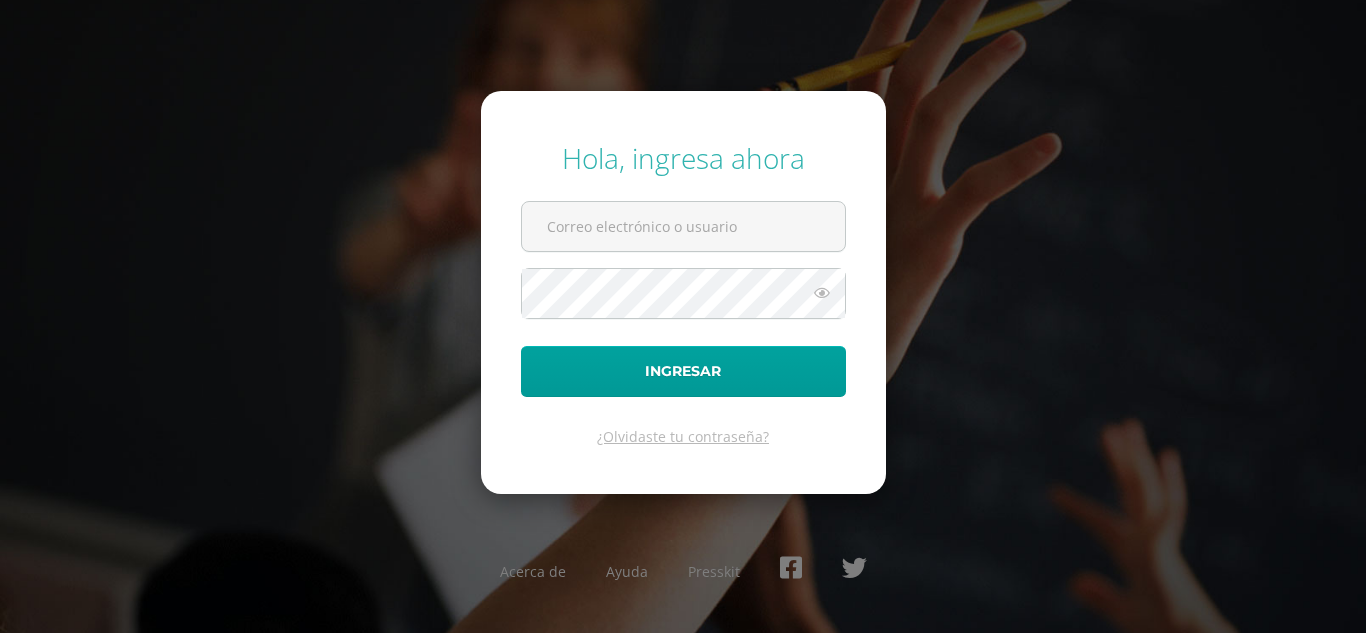 scroll, scrollTop: 0, scrollLeft: 0, axis: both 